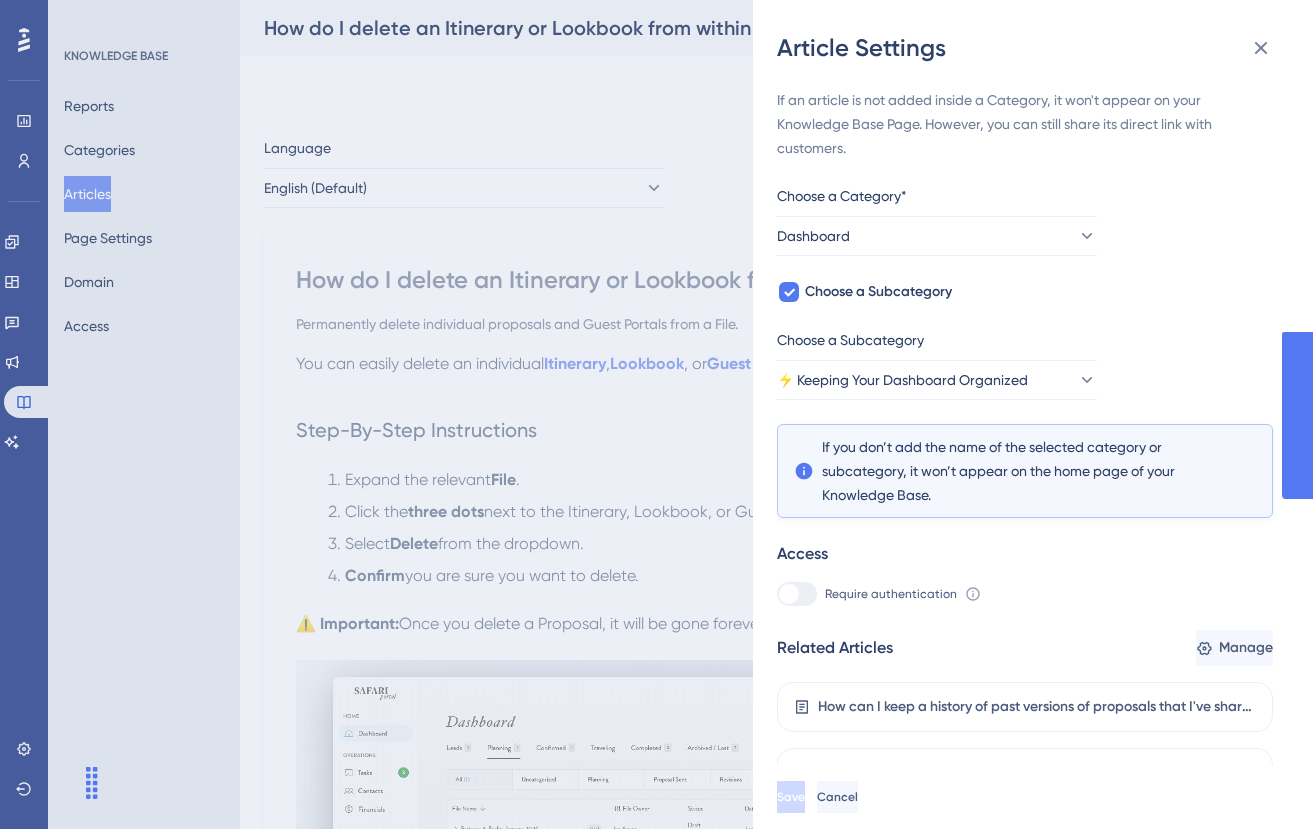 scroll, scrollTop: 0, scrollLeft: 0, axis: both 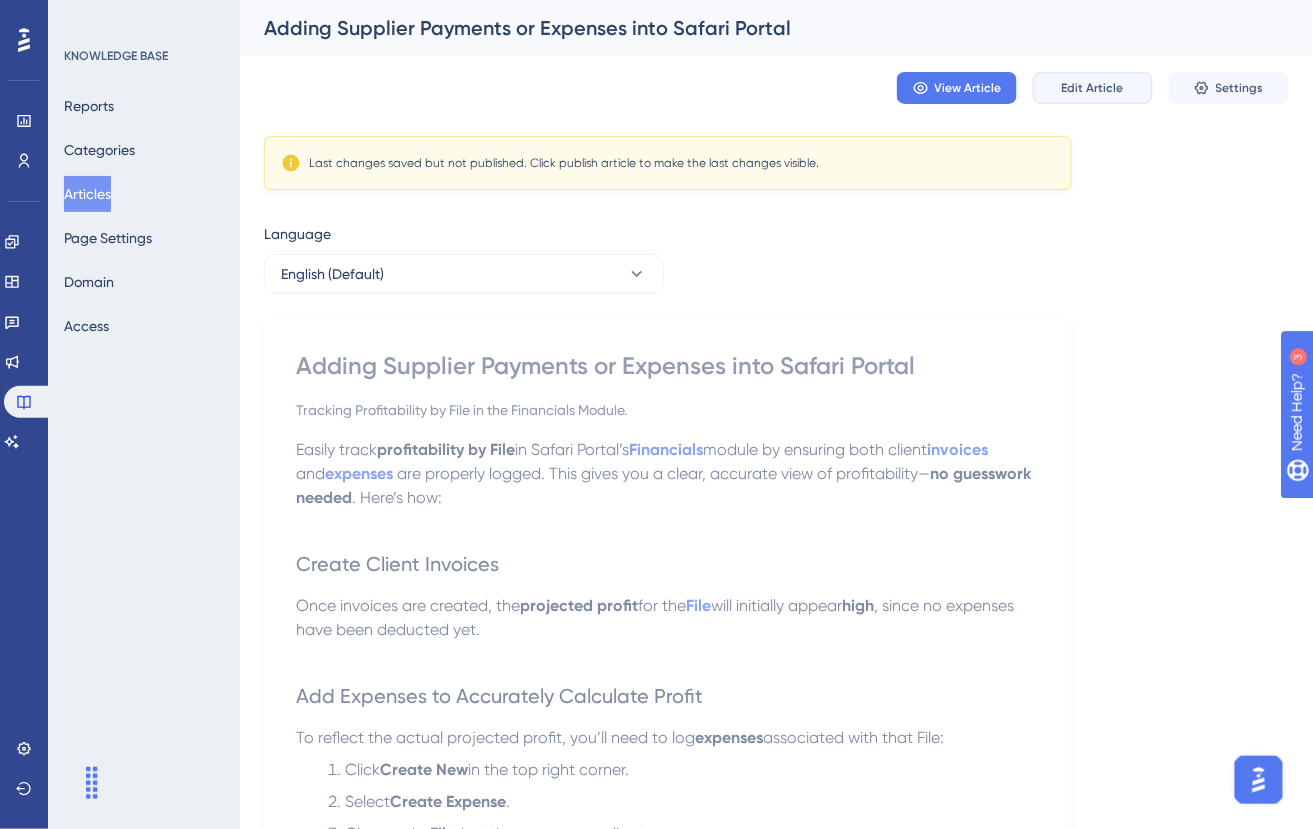 click on "Edit Article" at bounding box center [1093, 88] 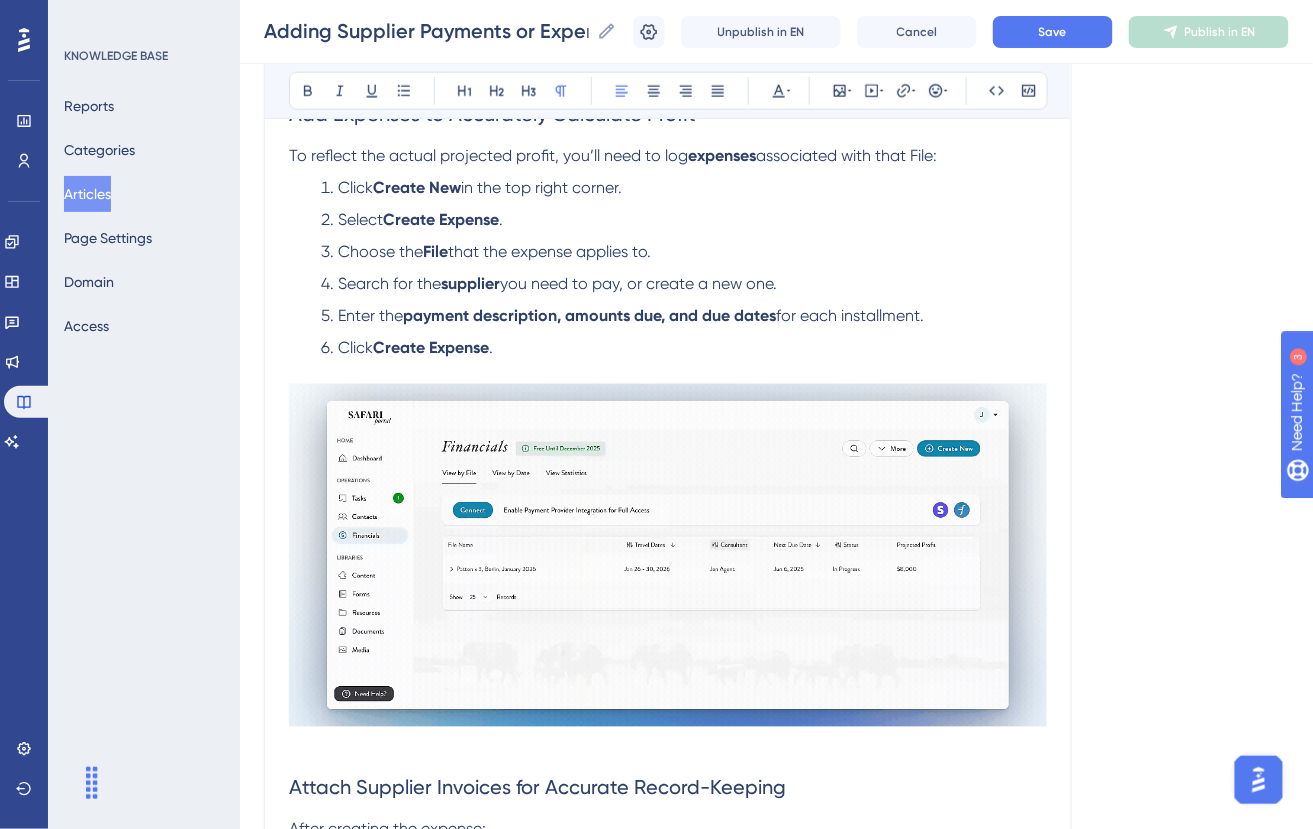 scroll, scrollTop: 0, scrollLeft: 0, axis: both 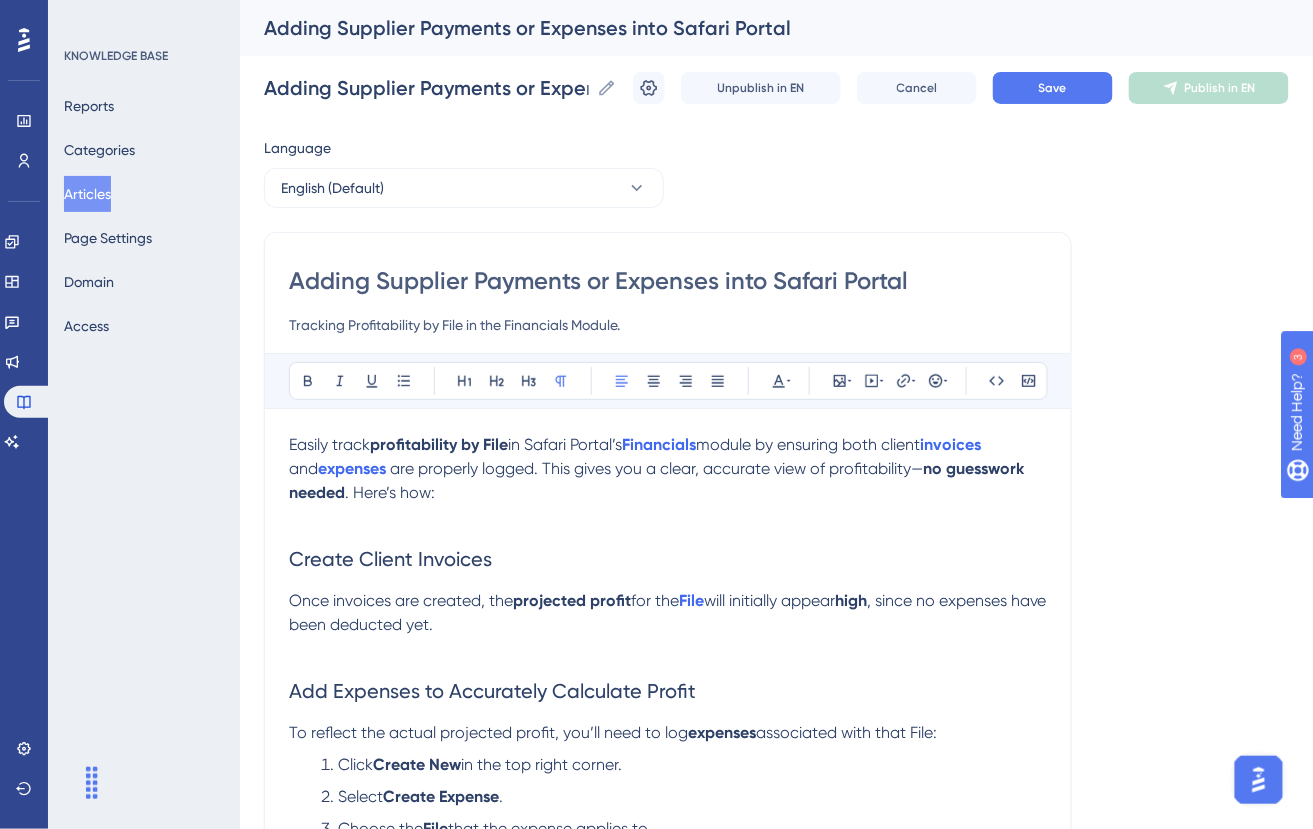click on "Tracking Profitability by File in the Financials Module." at bounding box center (668, 325) 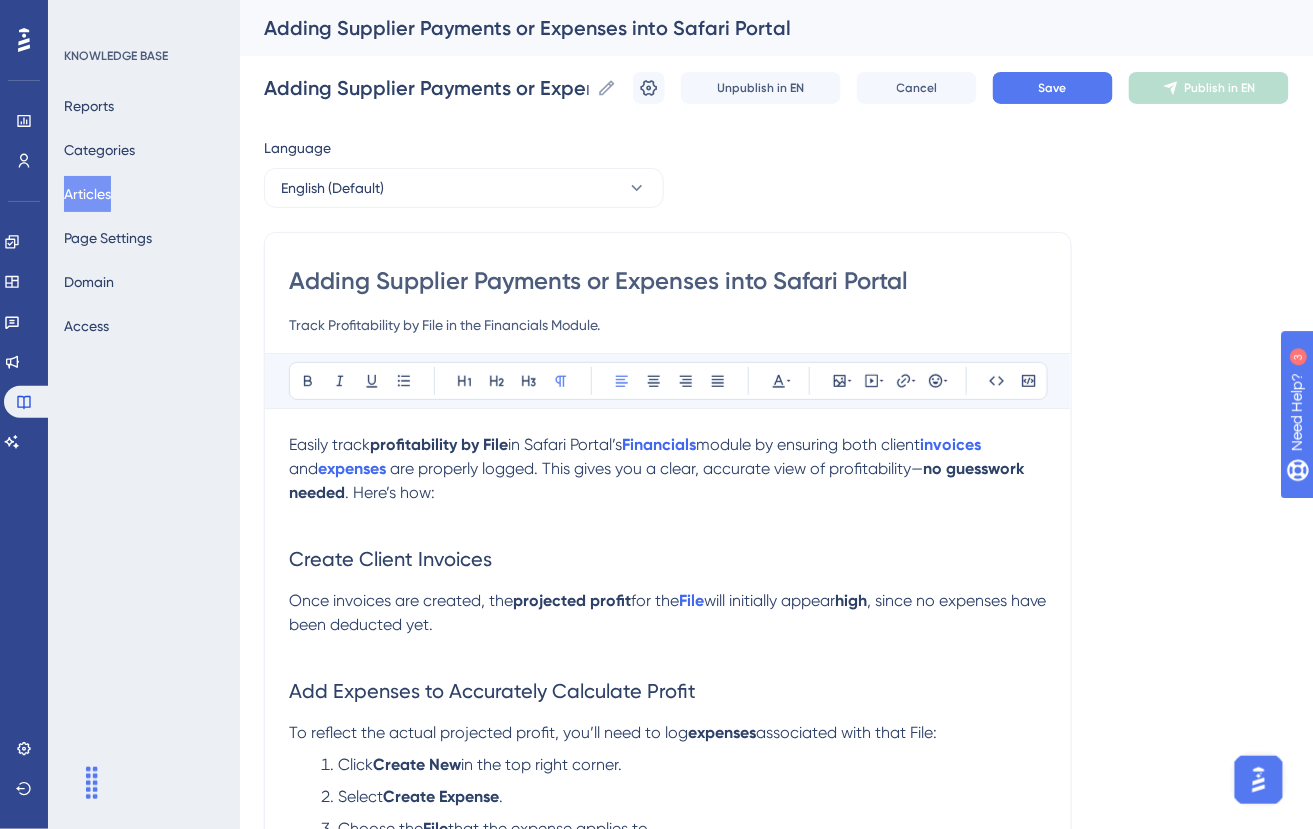drag, startPoint x: 441, startPoint y: 326, endPoint x: 483, endPoint y: 323, distance: 42.107006 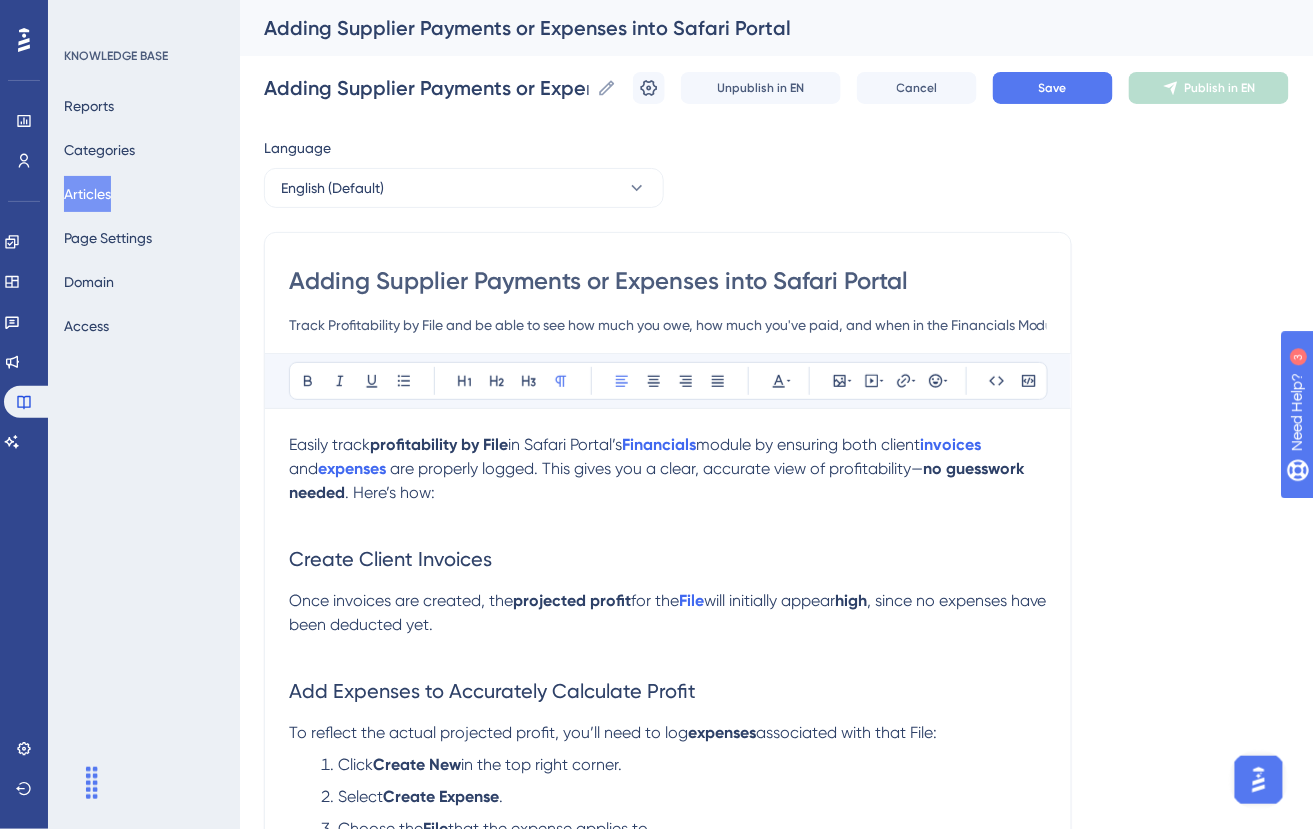 paste on "profitability by file and easily view what you owe, what you’ve paid, and payment timelines" 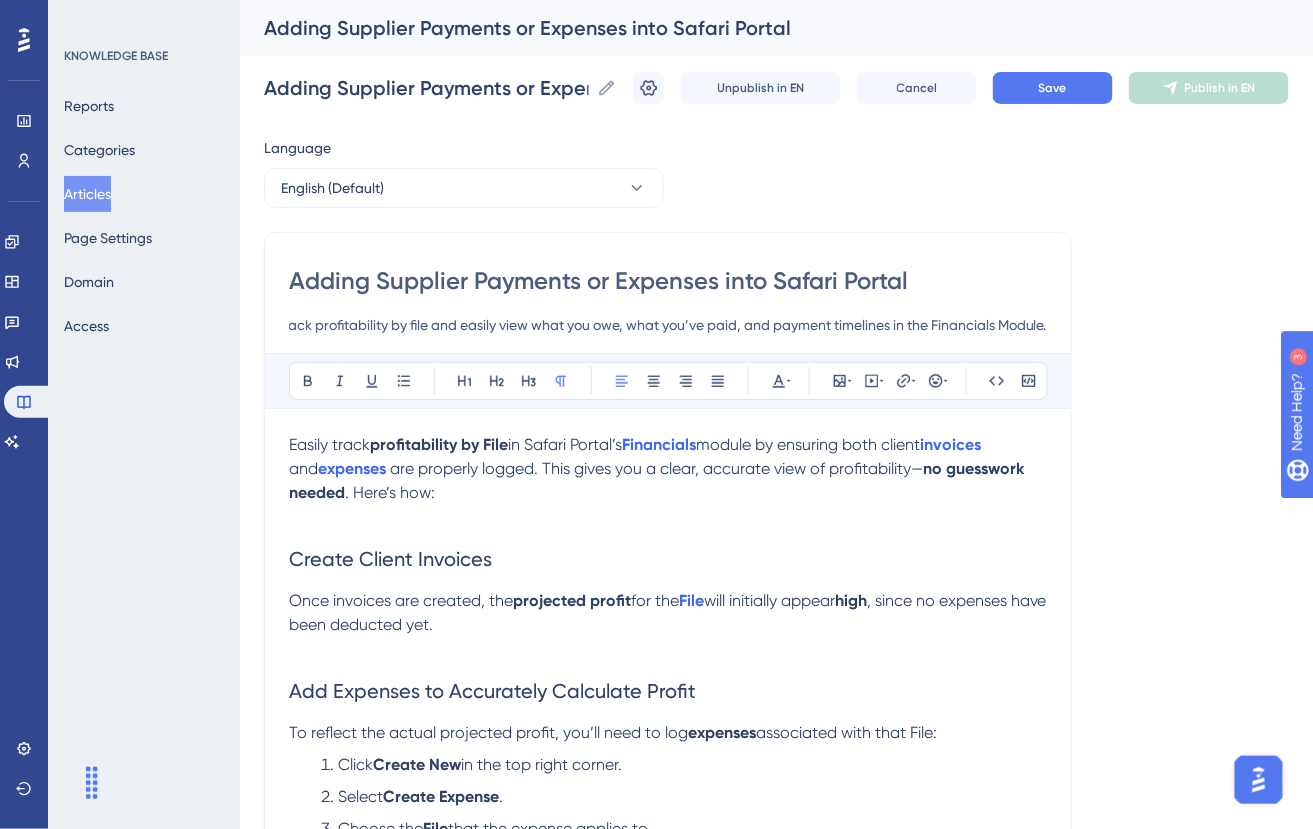 scroll, scrollTop: 0, scrollLeft: 0, axis: both 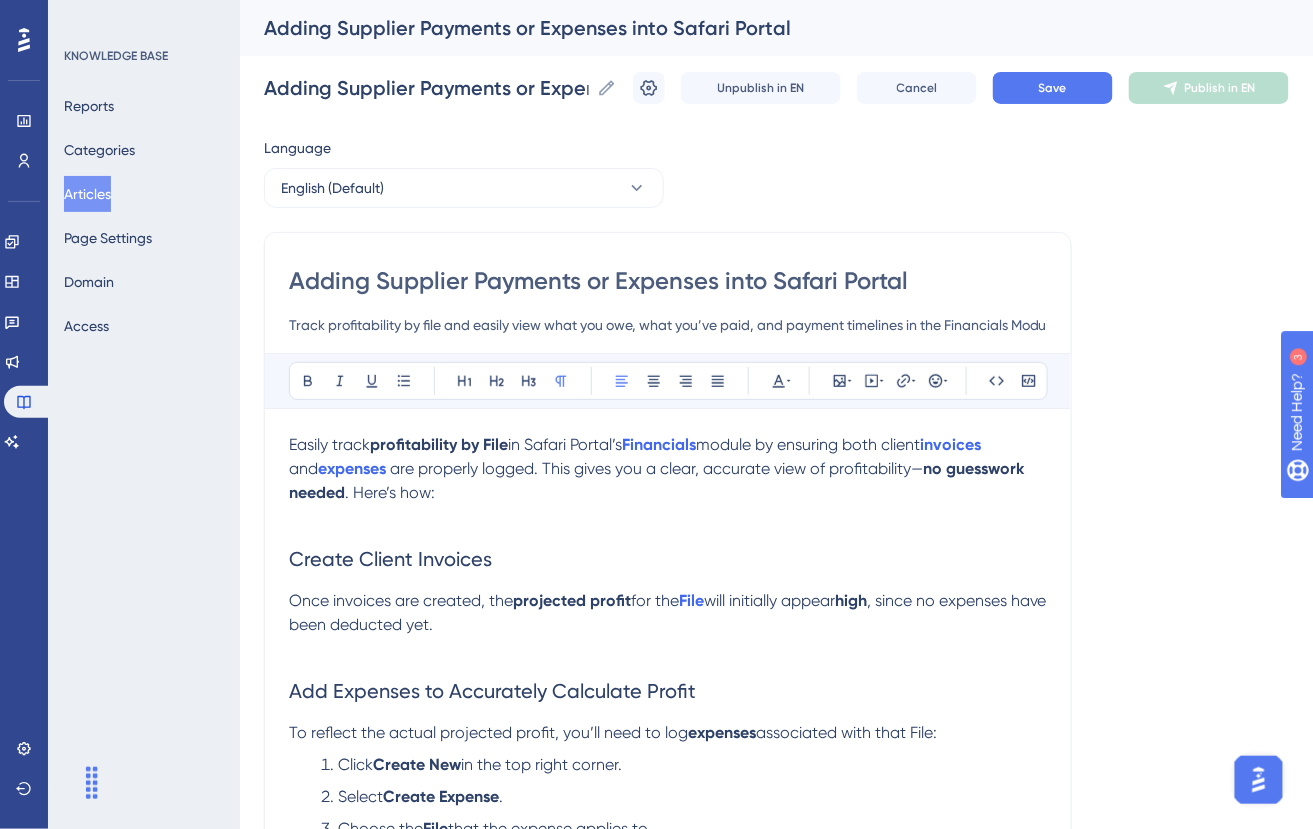 click on "Track profitability by file and easily view what you owe, what you’ve paid, and payment timelines in the Financials Module." at bounding box center (668, 325) 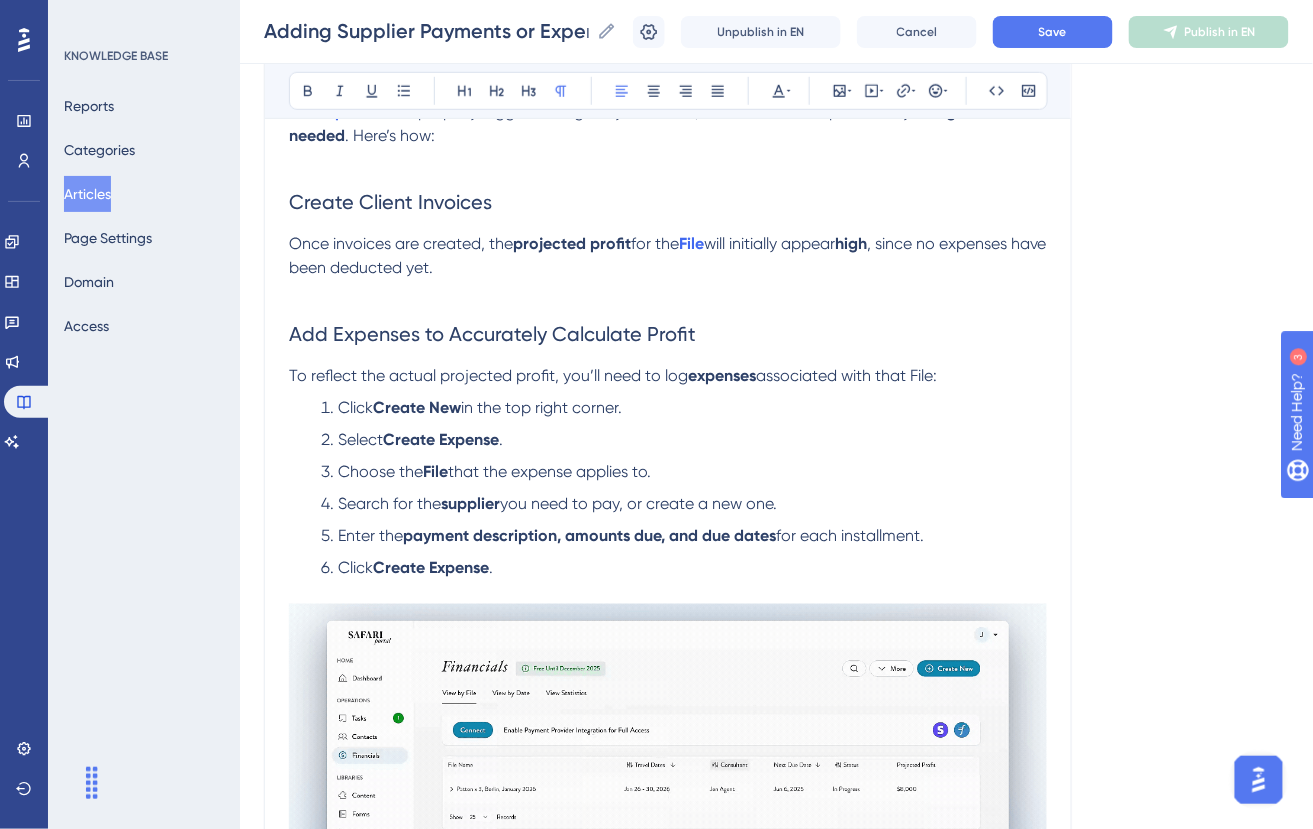 scroll, scrollTop: 352, scrollLeft: 0, axis: vertical 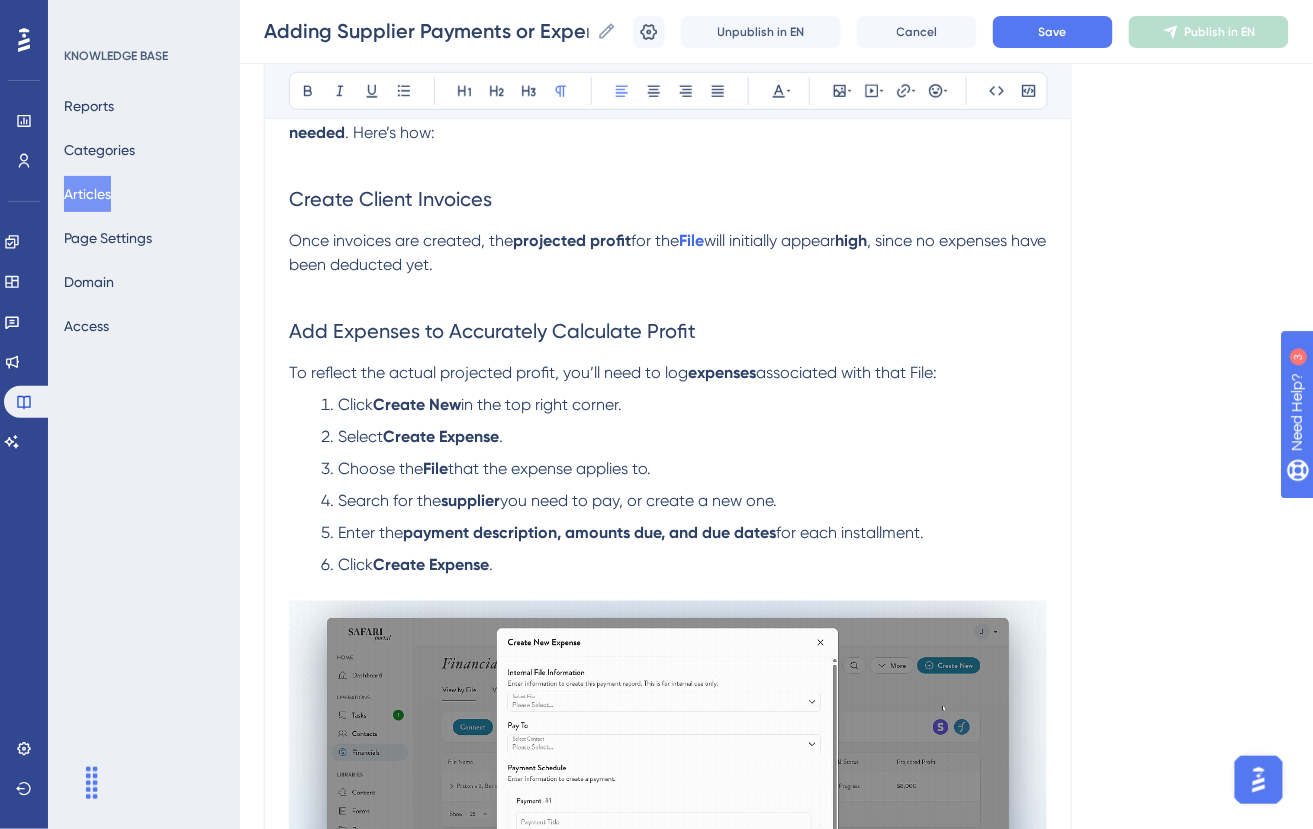 type on "Track profitability by file and easily view what you owe, what you’ve paid, and payment timelines in the Financials Module." 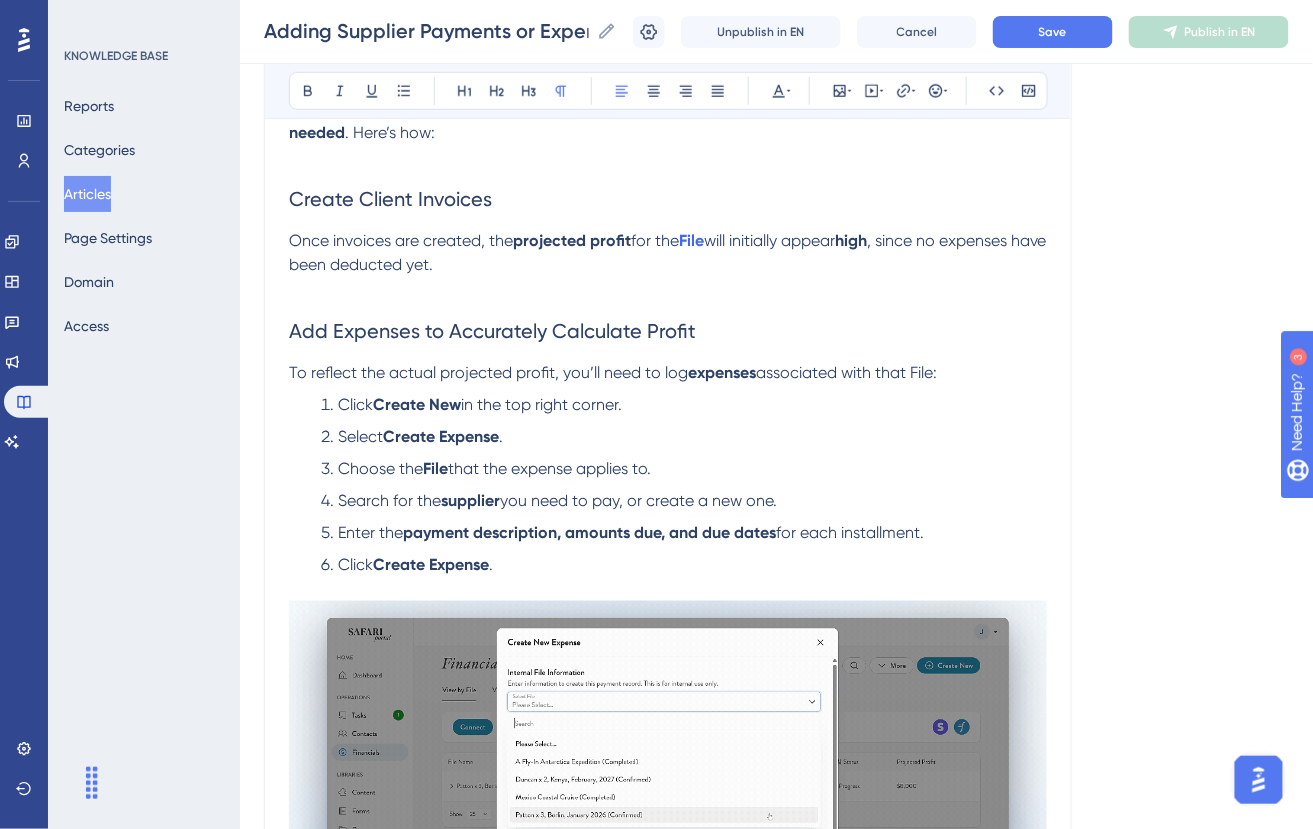 click on ", since no expenses have been deducted yet." at bounding box center [670, 252] 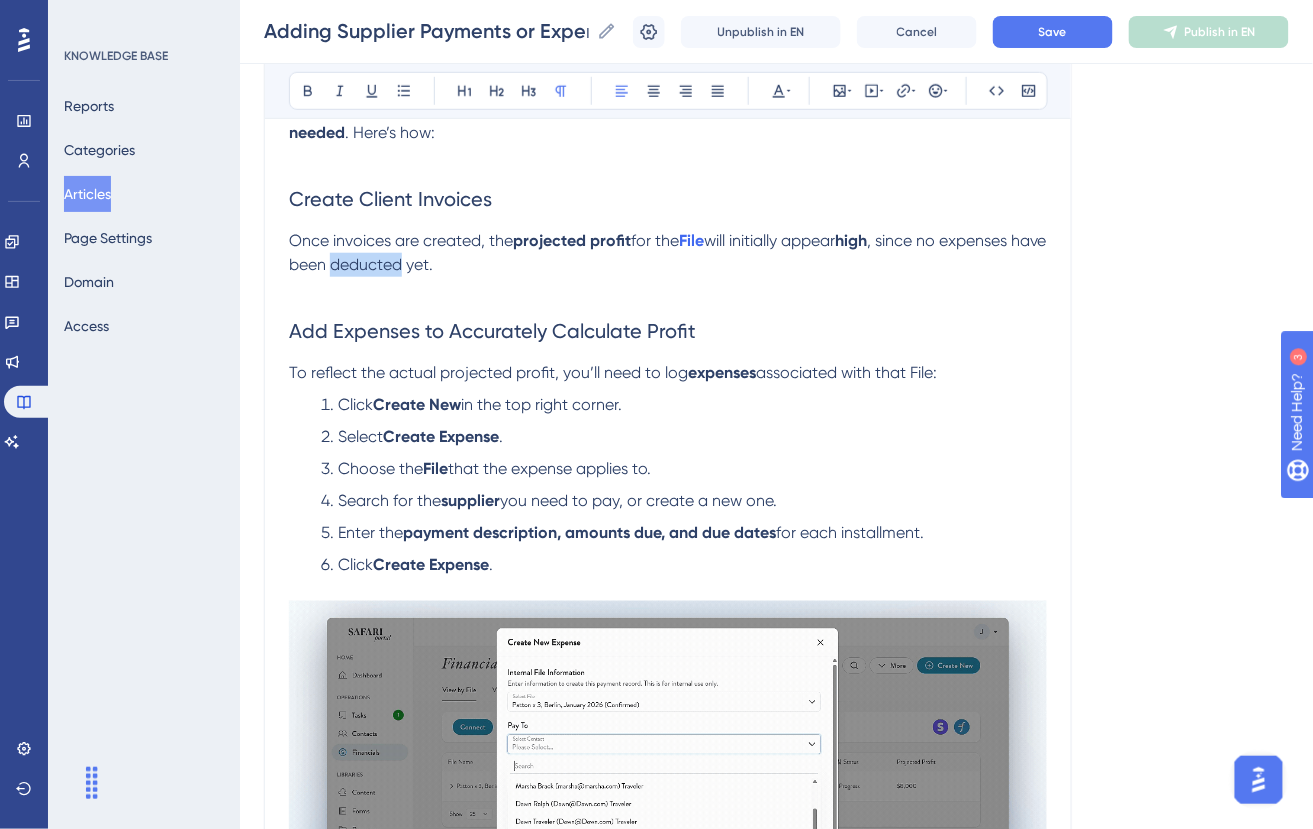click on ", since no expenses have been deducted yet." at bounding box center [670, 252] 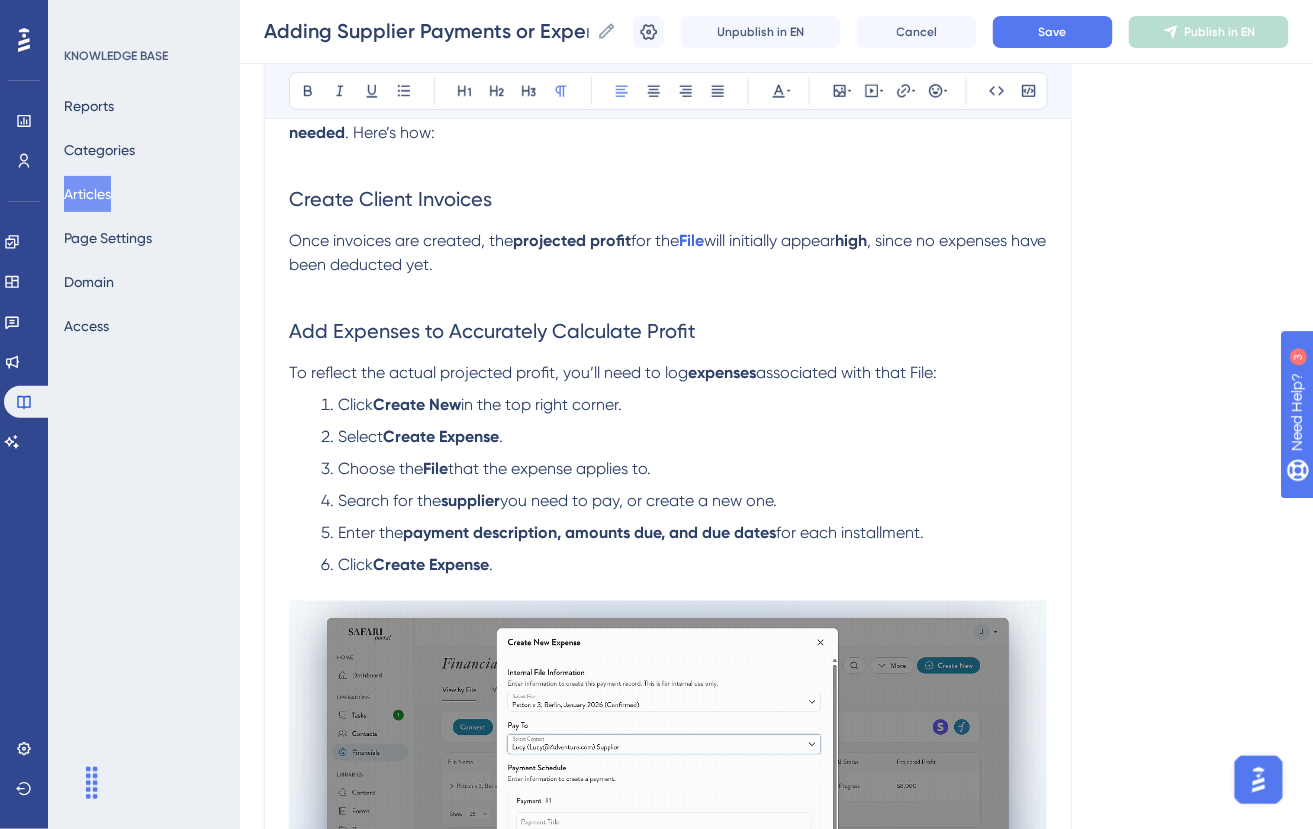 type 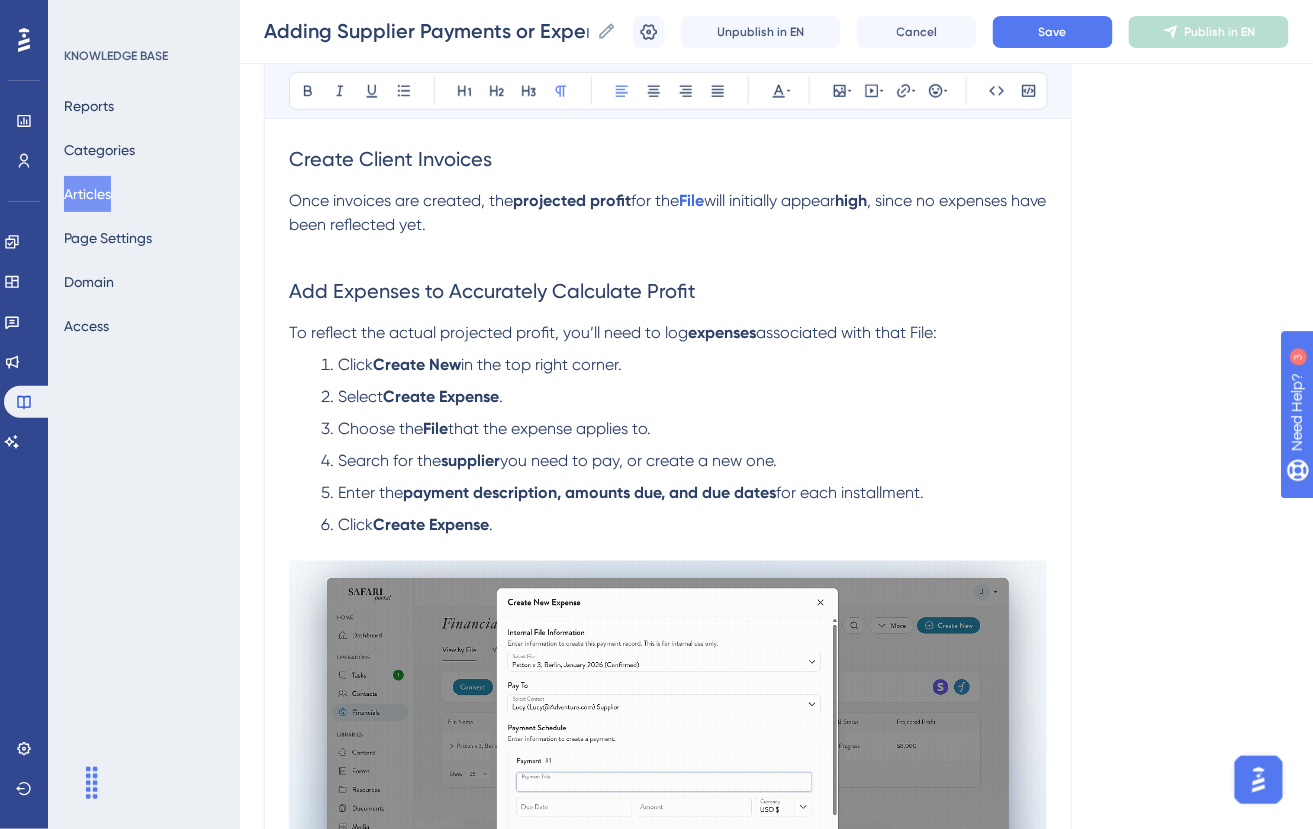 scroll, scrollTop: 408, scrollLeft: 0, axis: vertical 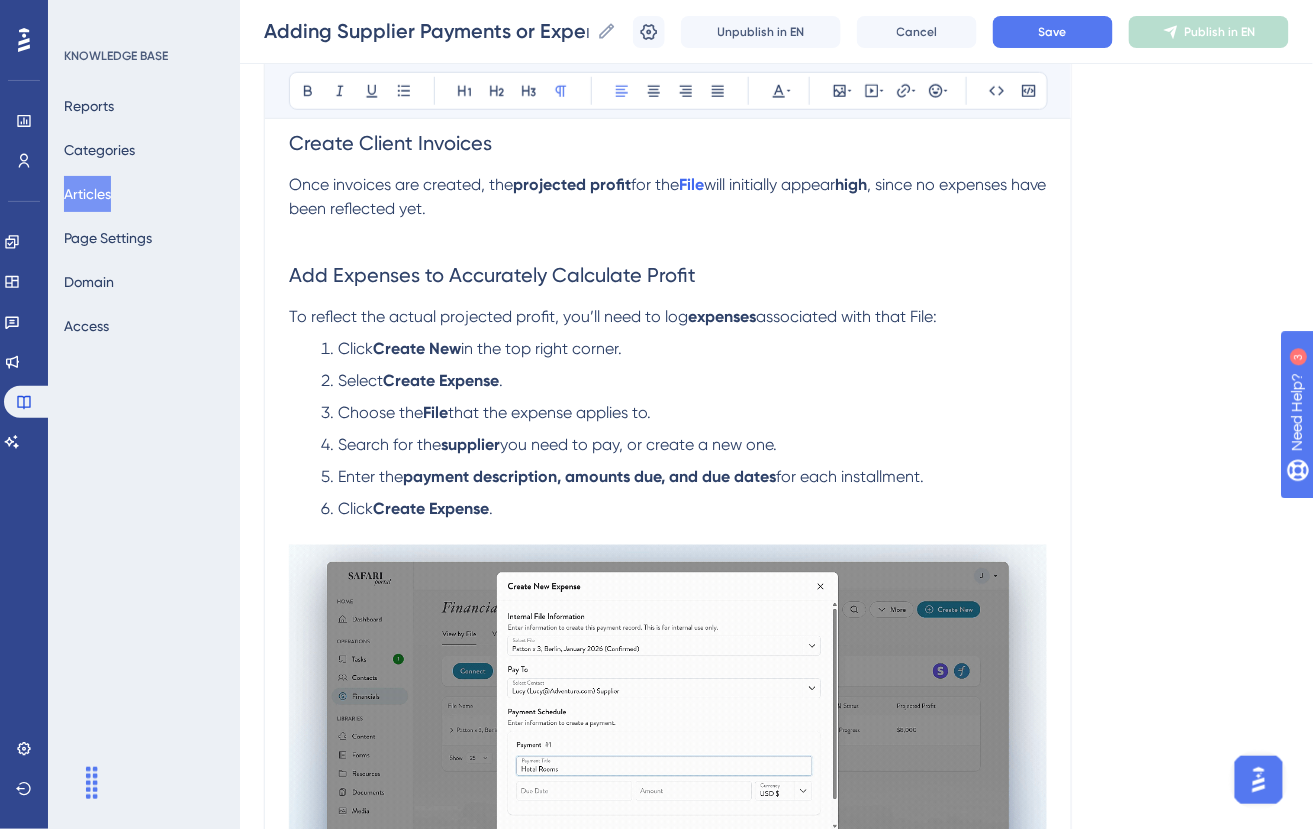 click on ", since no expenses have been reflected yet." at bounding box center [670, 196] 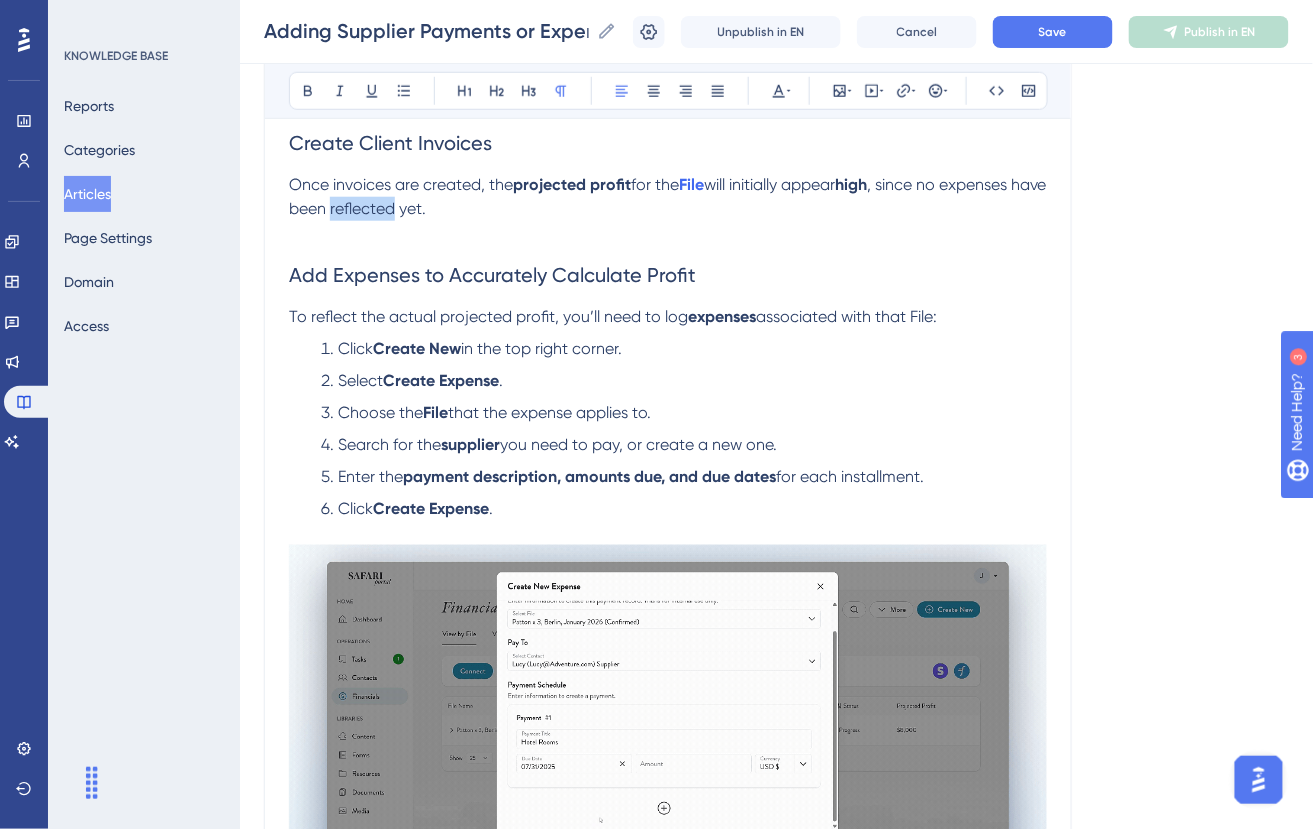 click on ", since no expenses have been reflected yet." at bounding box center [670, 196] 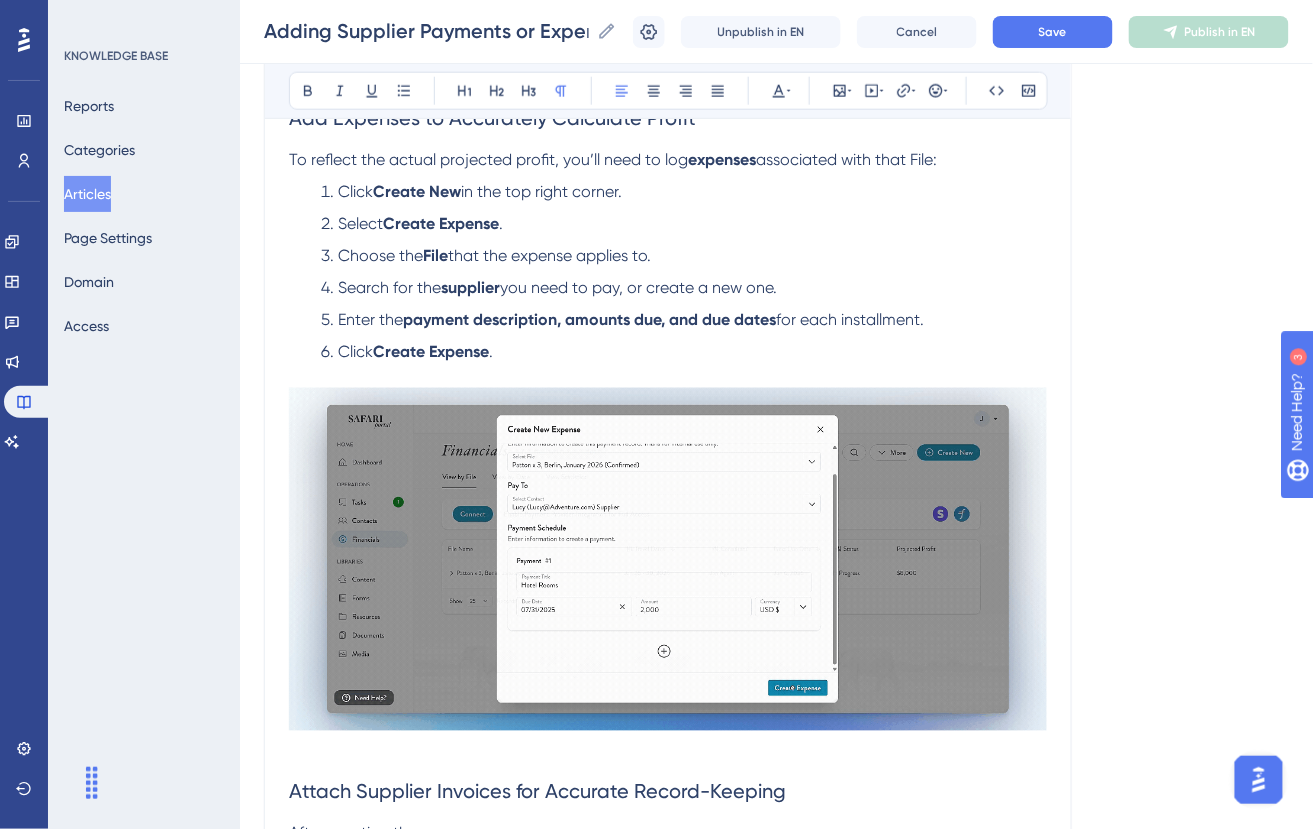 scroll, scrollTop: 596, scrollLeft: 0, axis: vertical 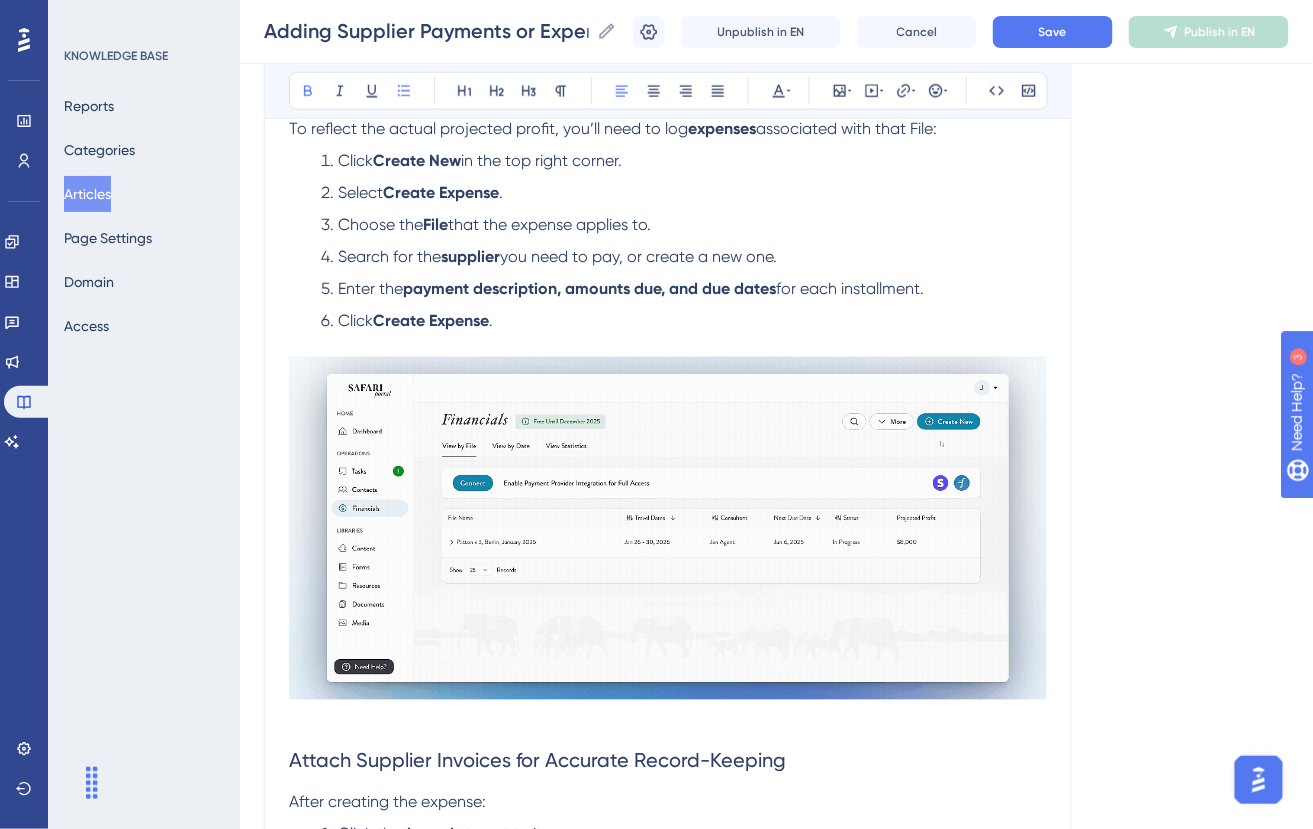 drag, startPoint x: 451, startPoint y: 256, endPoint x: 511, endPoint y: 261, distance: 60.207973 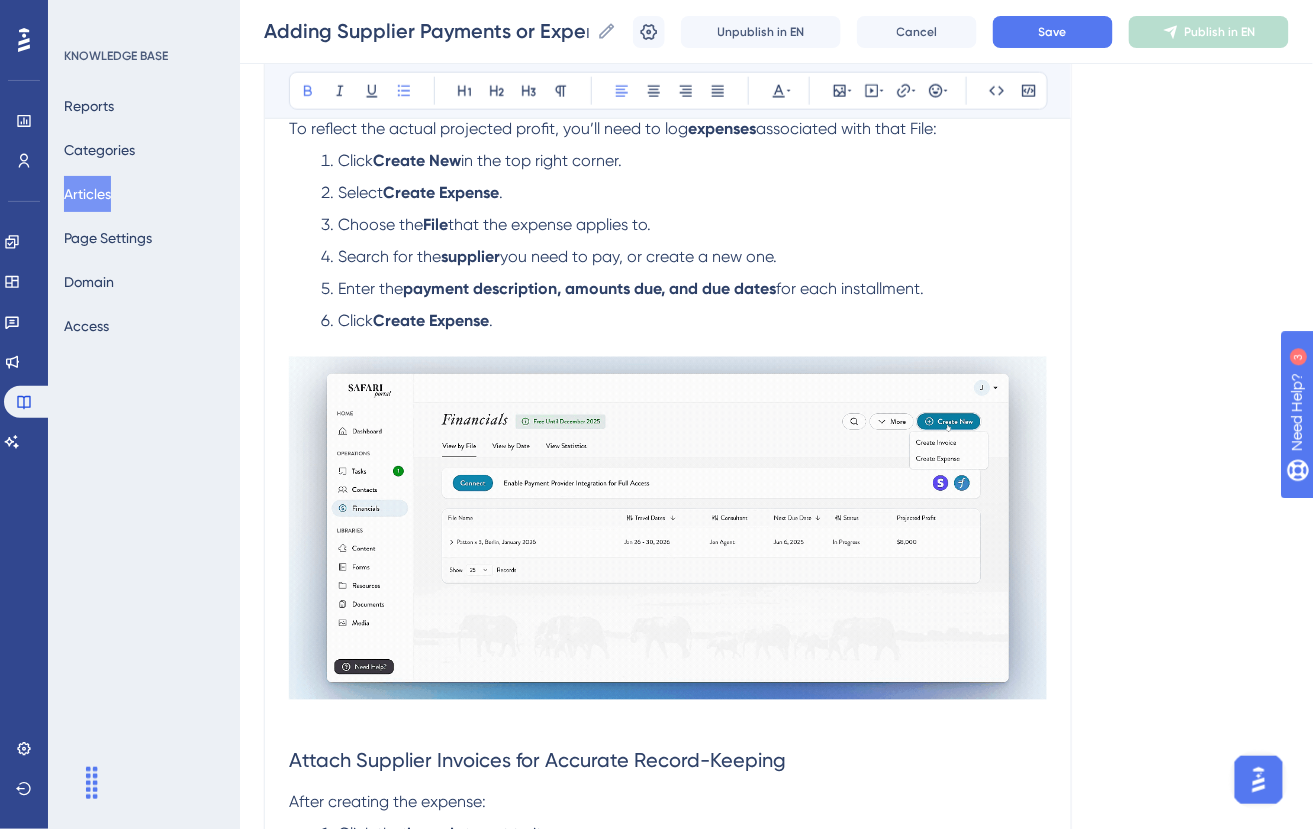 click on "supplier" at bounding box center [470, 256] 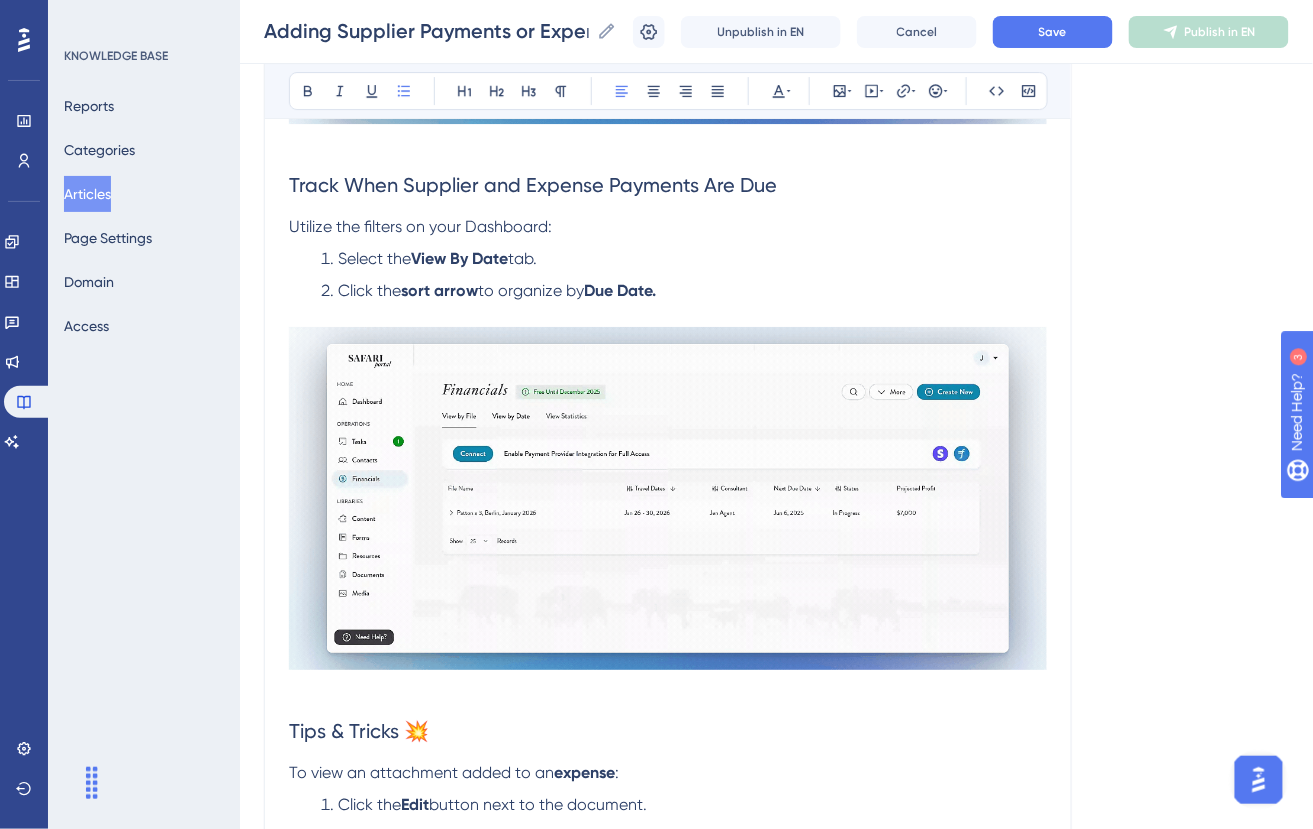 scroll, scrollTop: 1808, scrollLeft: 0, axis: vertical 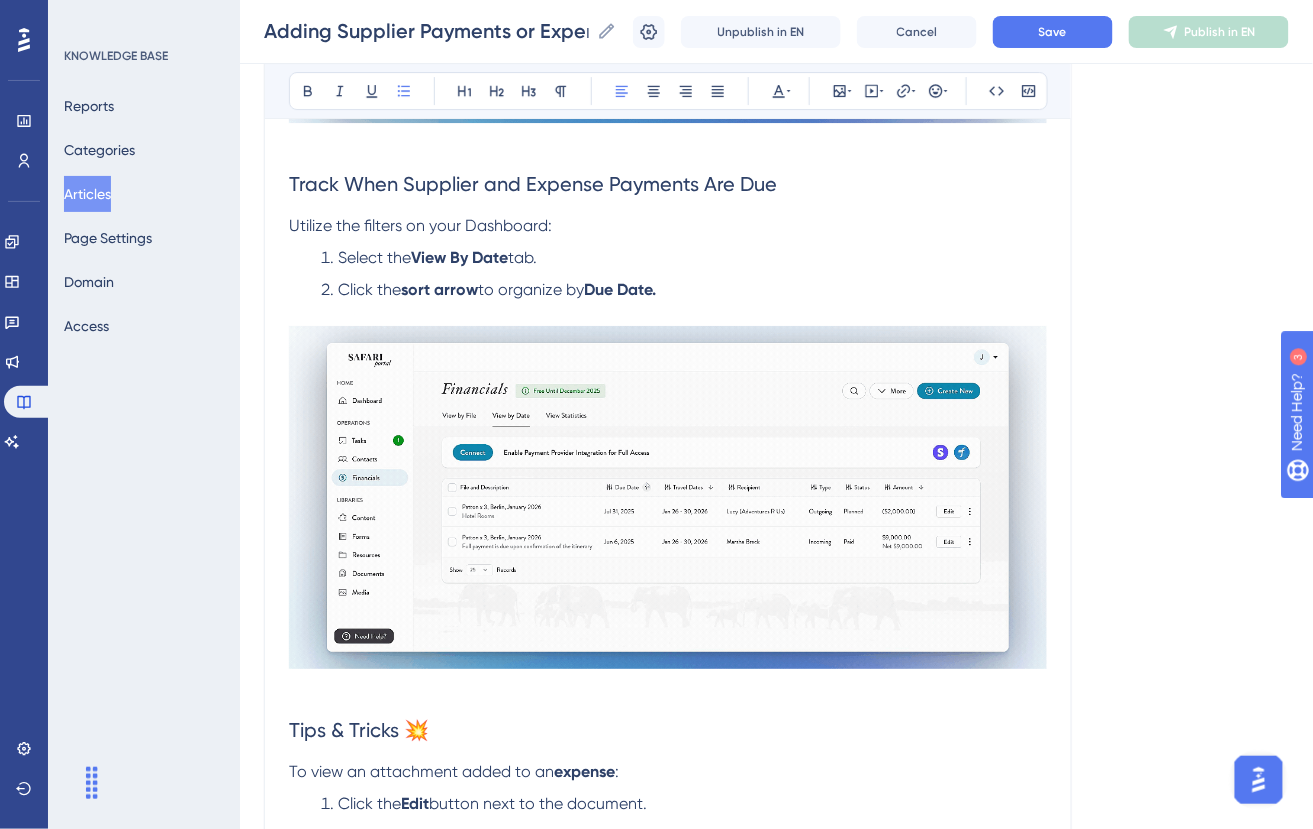 click on "Click the" at bounding box center (369, 289) 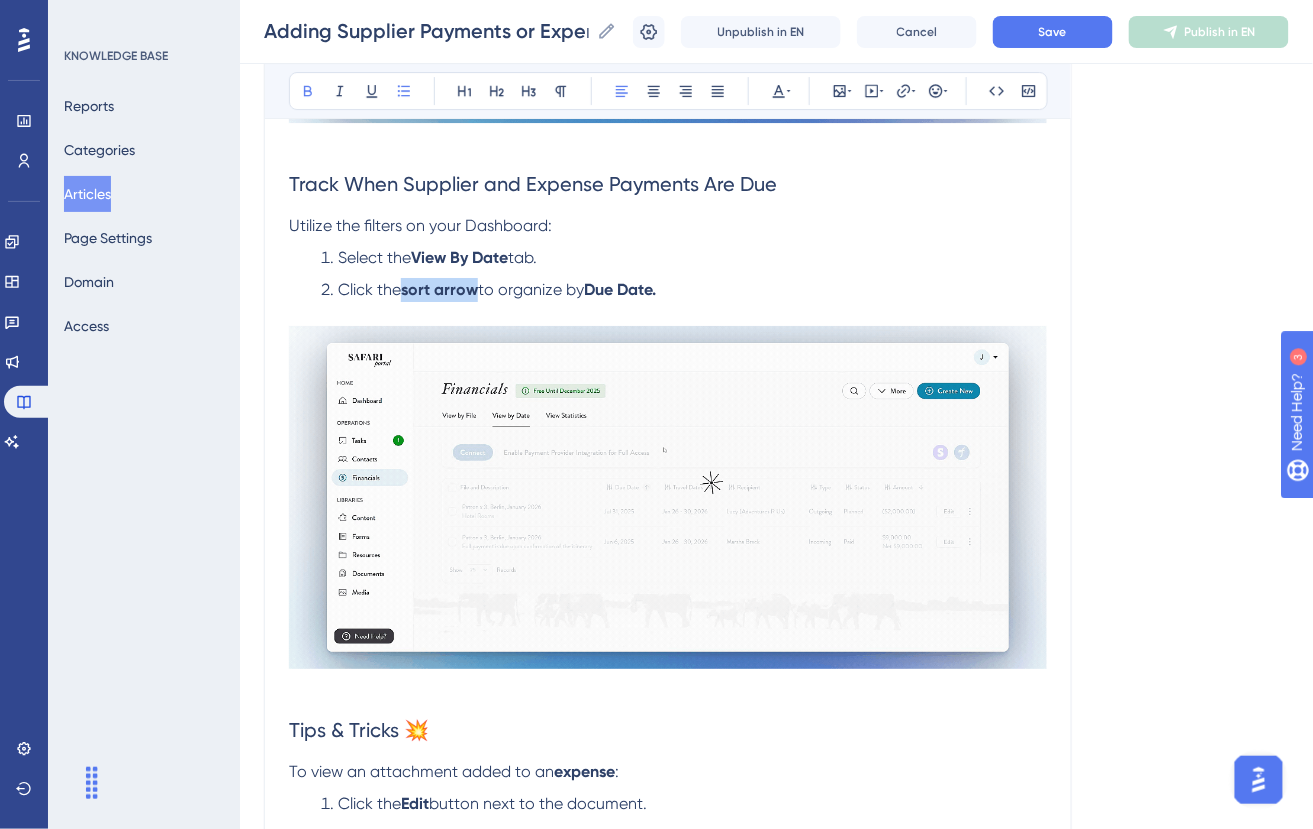 drag, startPoint x: 407, startPoint y: 288, endPoint x: 477, endPoint y: 285, distance: 70.064255 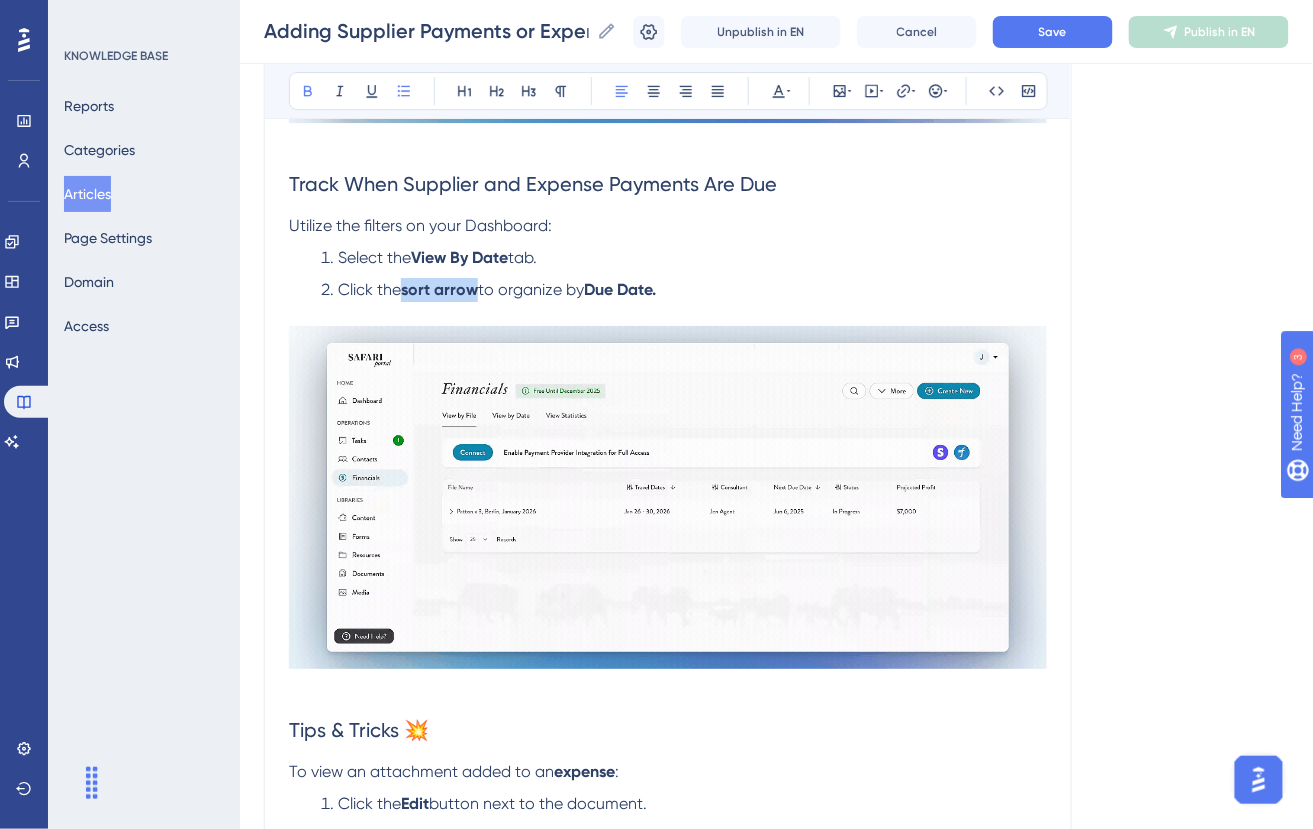 click on "sort arrow" at bounding box center [439, 289] 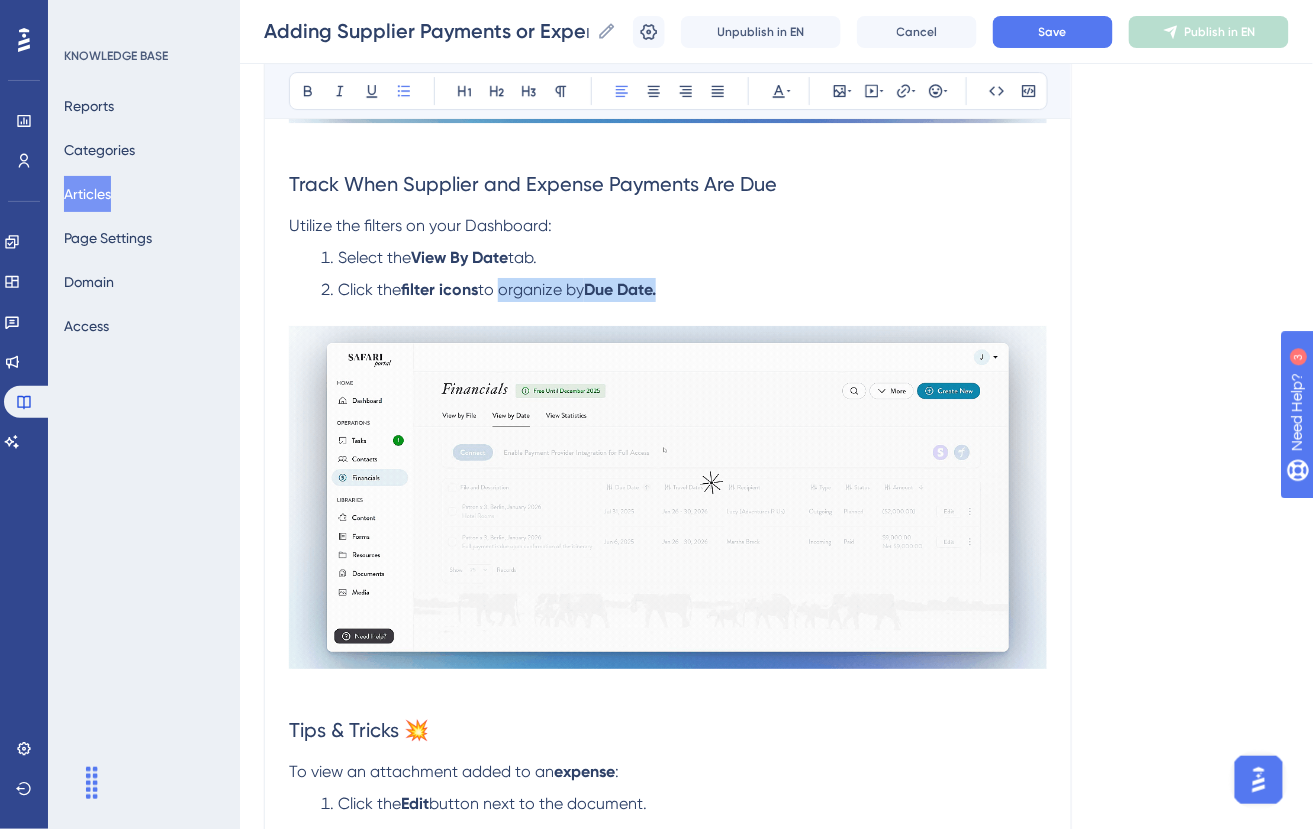drag, startPoint x: 505, startPoint y: 292, endPoint x: 693, endPoint y: 292, distance: 188 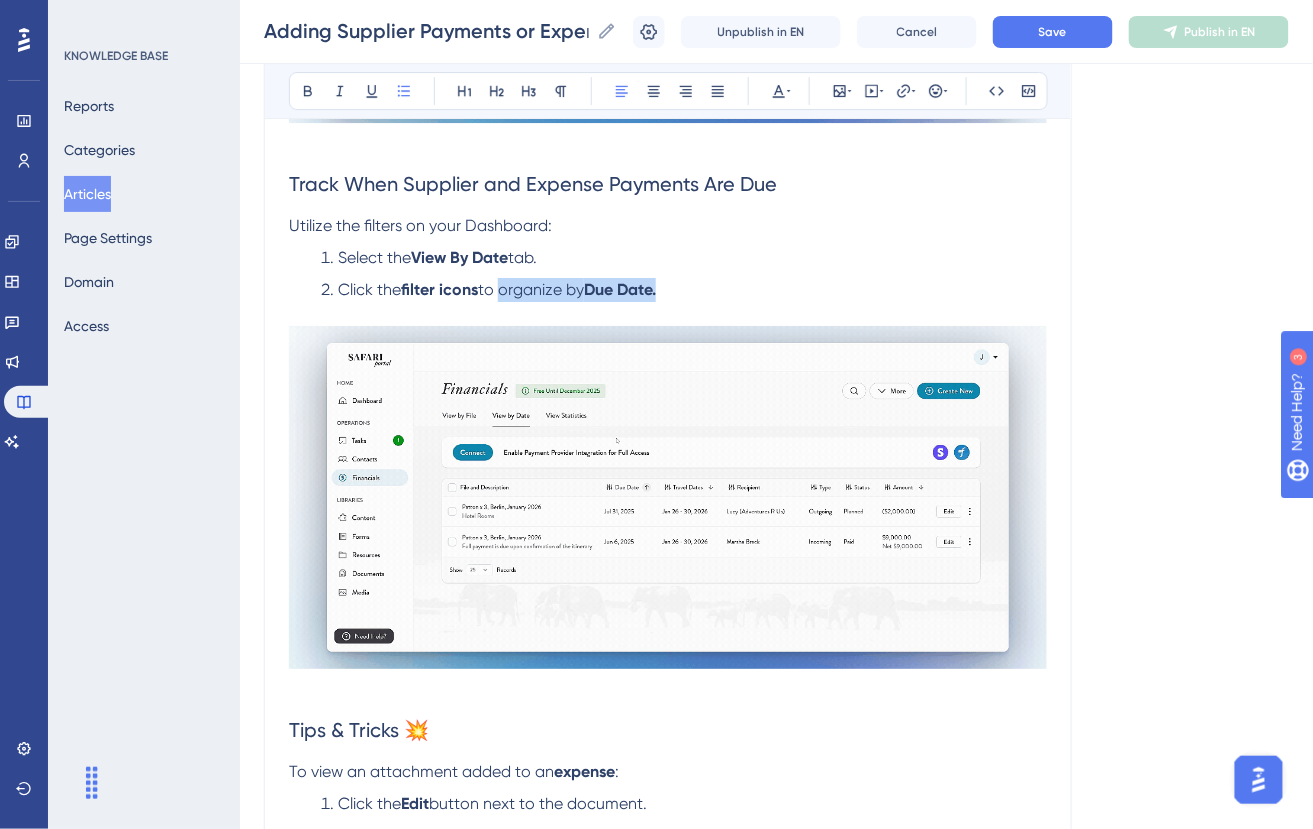 click on "Click the  filter icons  to organize by  Due Date." at bounding box center (684, 290) 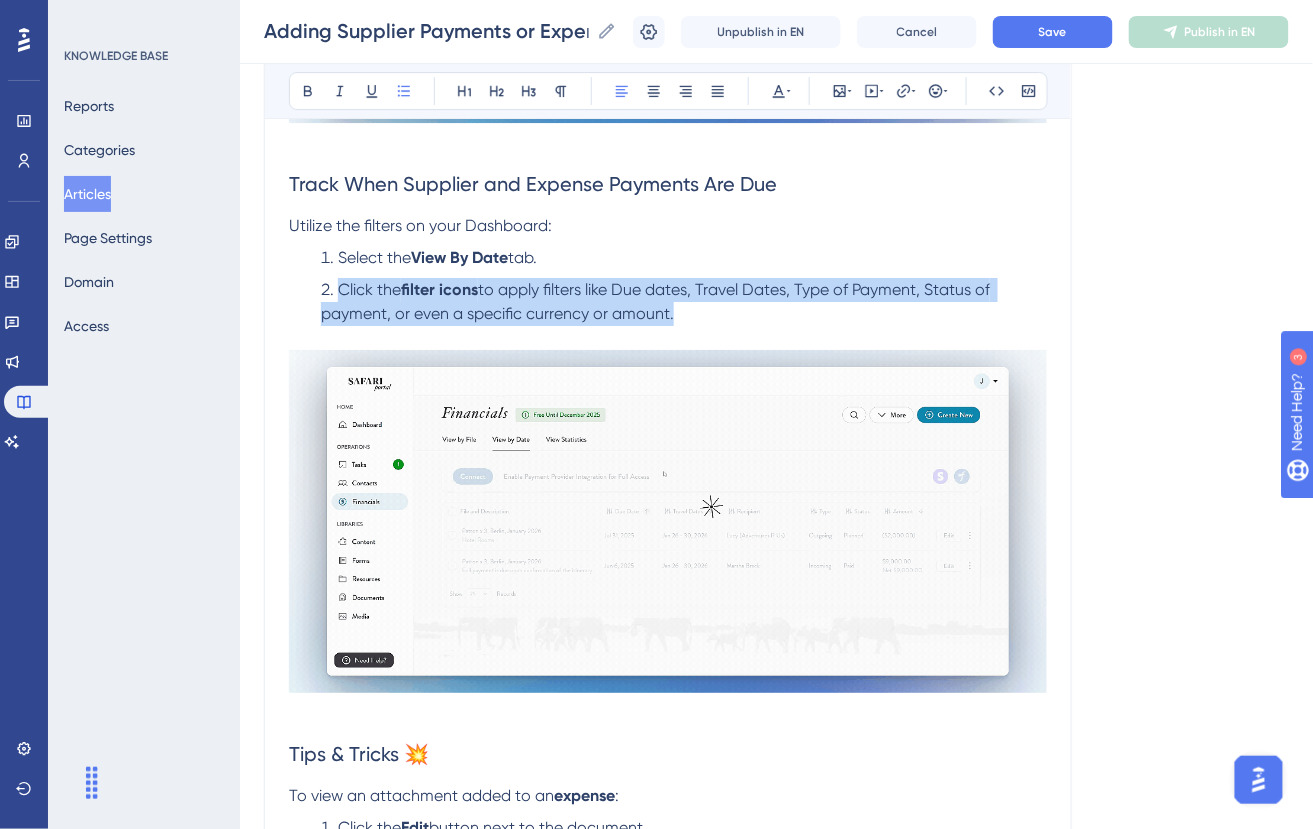 drag, startPoint x: 688, startPoint y: 311, endPoint x: 302, endPoint y: 285, distance: 386.87466 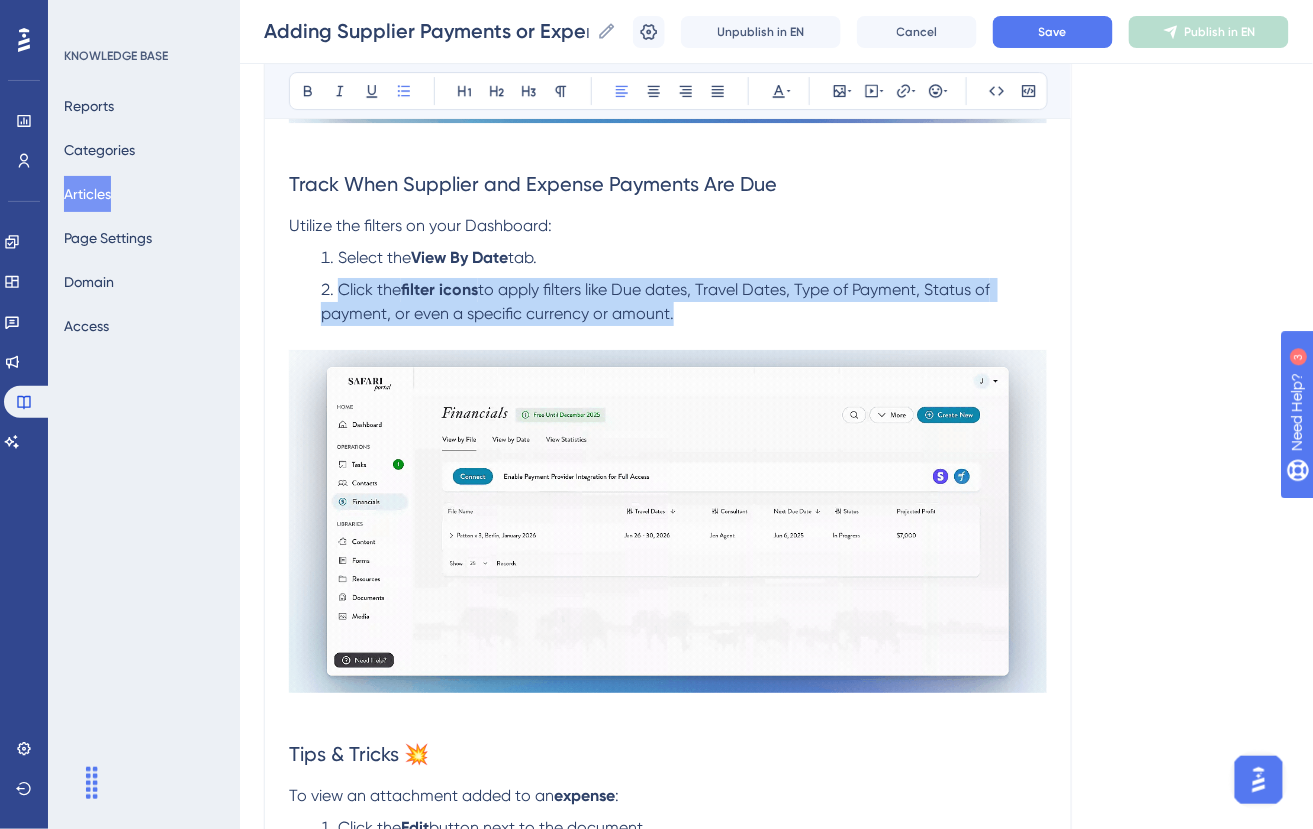 click on "Select the  View By Date  tab. Click the  filter icons  to apply filters like Due dates, Travel Dates, Type of Payment, Status of payment, or even a specific currency or amount." at bounding box center (668, 286) 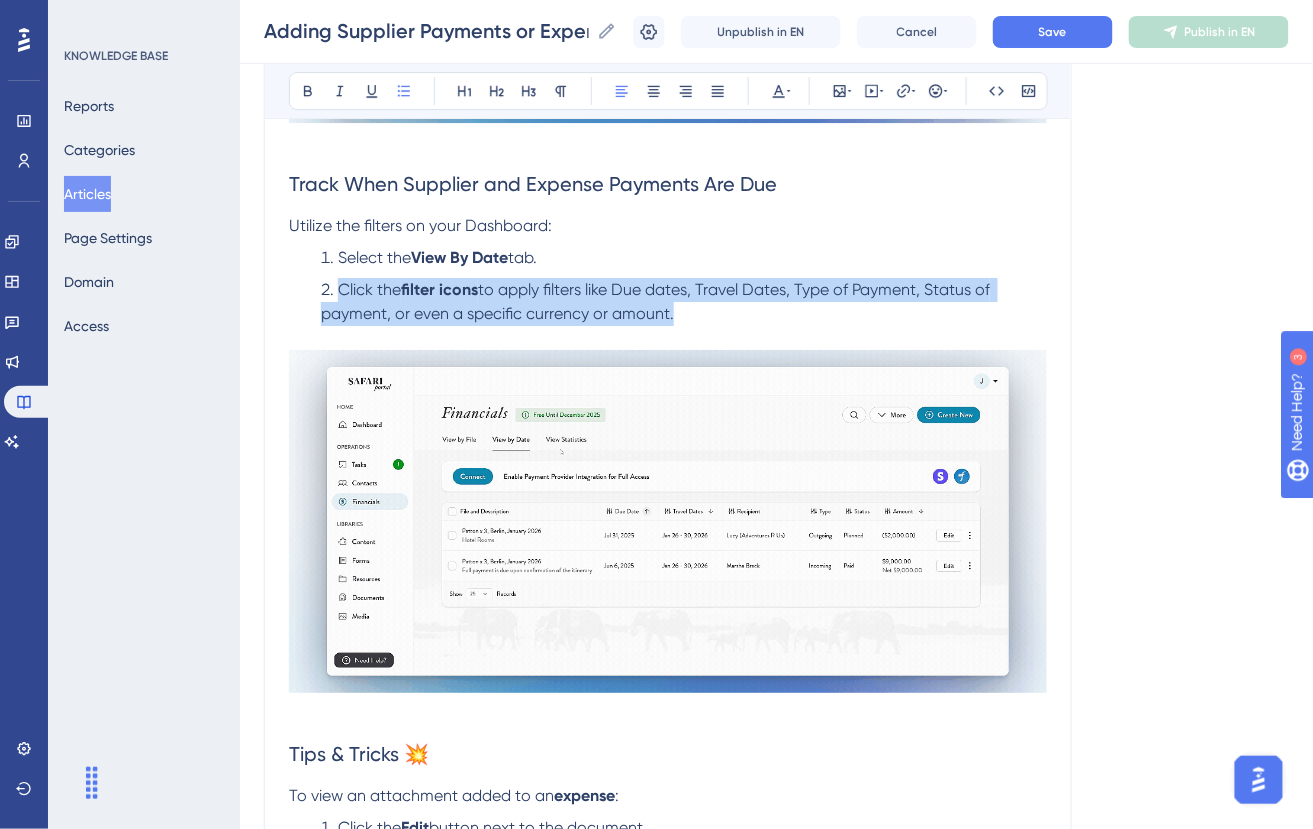 copy on "Click the  filter icons  to apply filters like Due dates, Travel Dates, Type of Payment, Status of payment, or even a specific currency or amount." 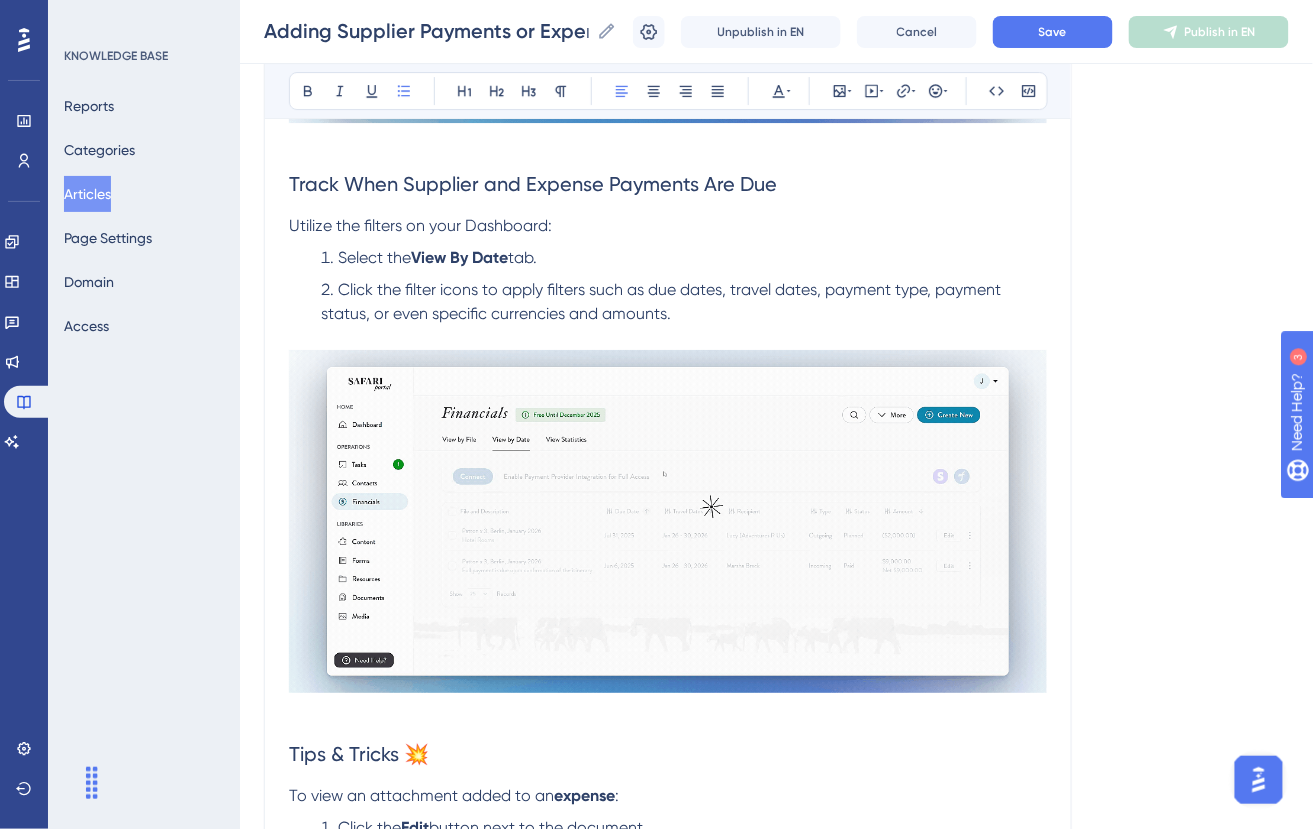 click on "Click the filter icons to apply filters such as due dates, travel dates, payment type, payment status, or even specific currencies and amounts." at bounding box center (663, 301) 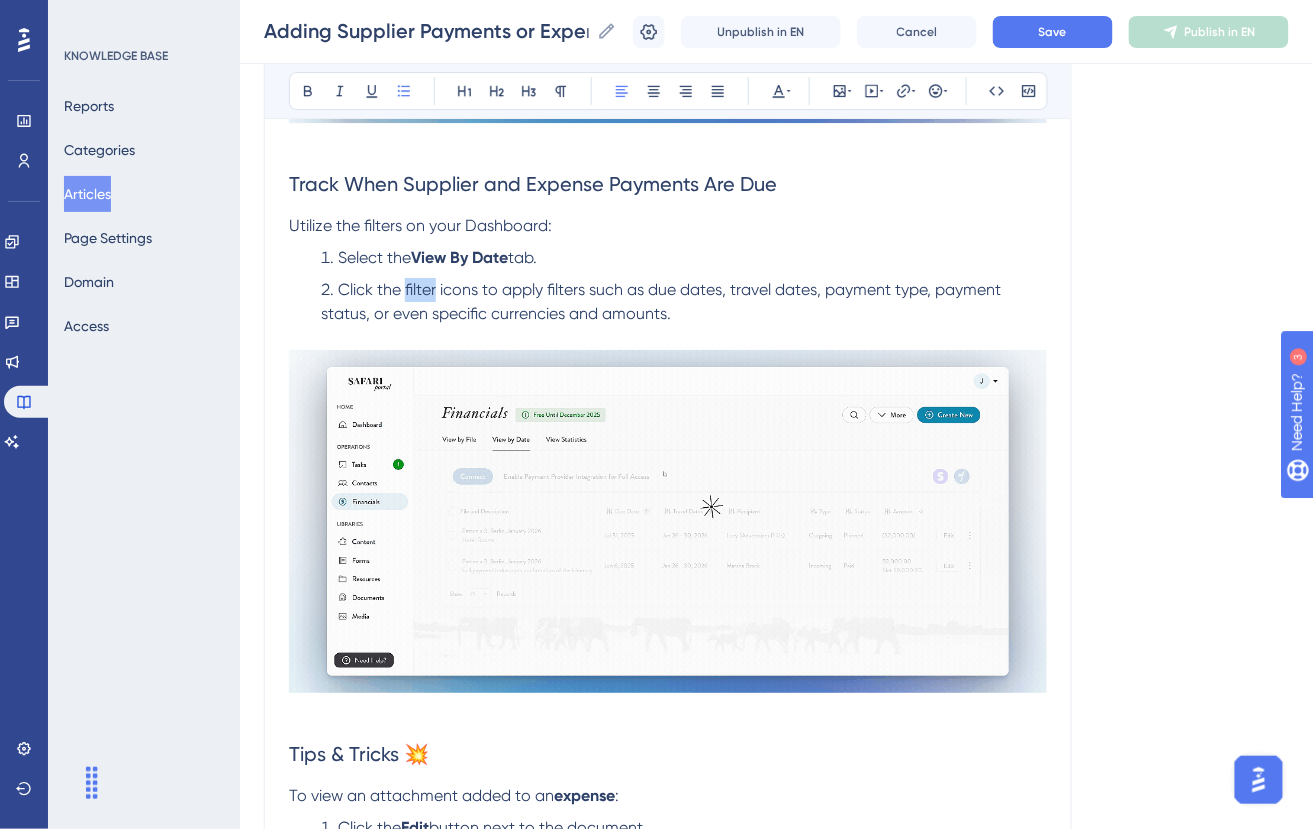 click on "Click the filter icons to apply filters such as due dates, travel dates, payment type, payment status, or even specific currencies and amounts." at bounding box center (663, 301) 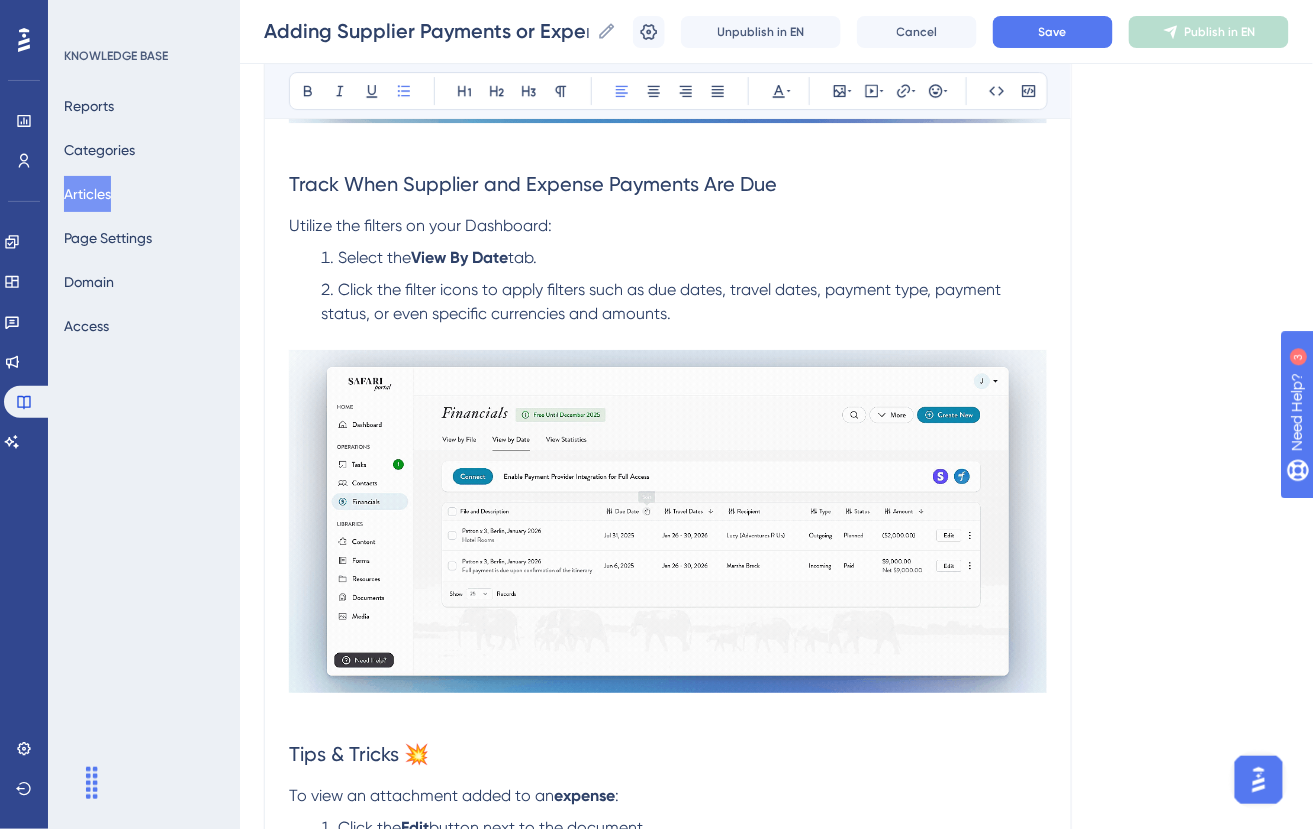 click on "Click the filter icons to apply filters such as due dates, travel dates, payment type, payment status, or even specific currencies and amounts." at bounding box center (663, 301) 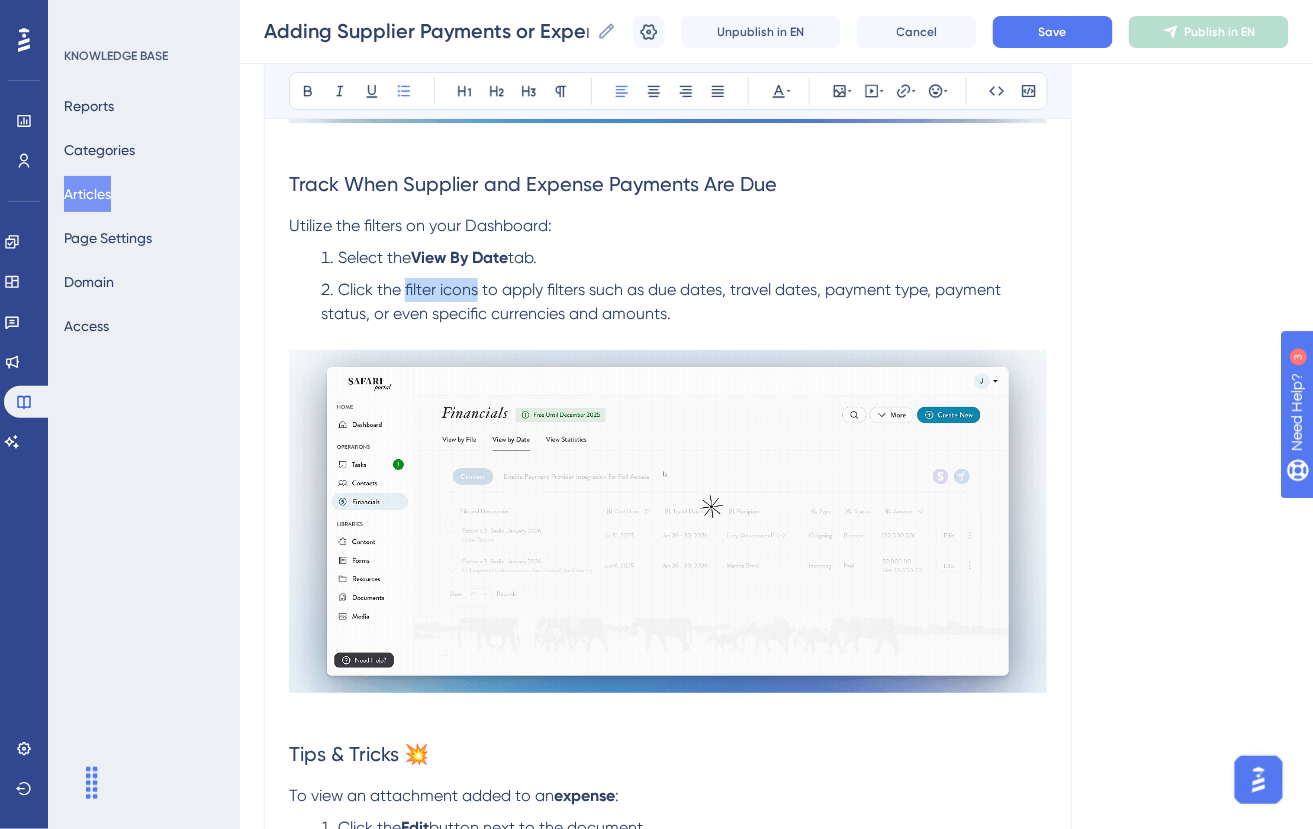 drag, startPoint x: 479, startPoint y: 288, endPoint x: 406, endPoint y: 292, distance: 73.109505 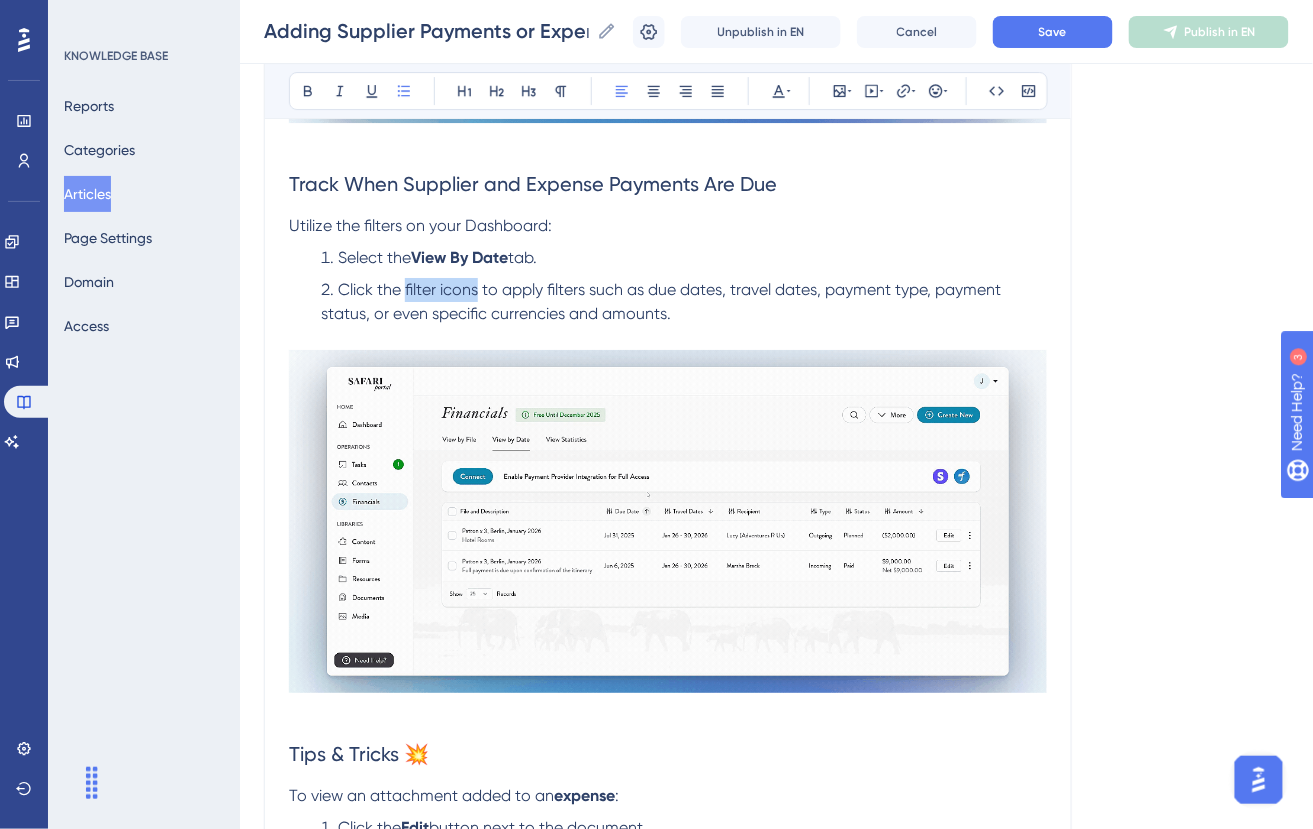 click on "Click the filter icons to apply filters such as due dates, travel dates, payment type, payment status, or even specific currencies and amounts." at bounding box center [663, 301] 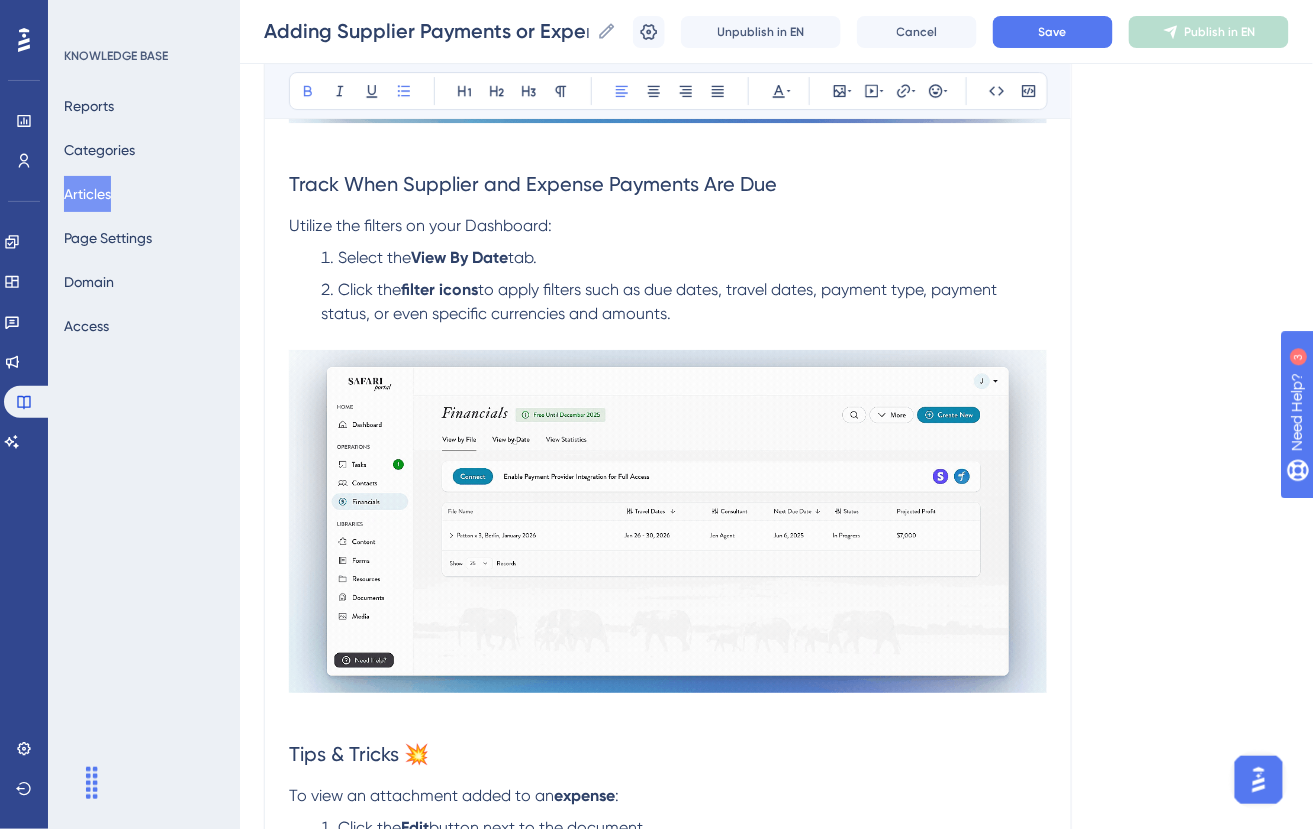 click on "Click the  filter icons  to apply filters such as due dates, travel dates, payment type, payment status, or even specific currencies and amounts." at bounding box center [684, 302] 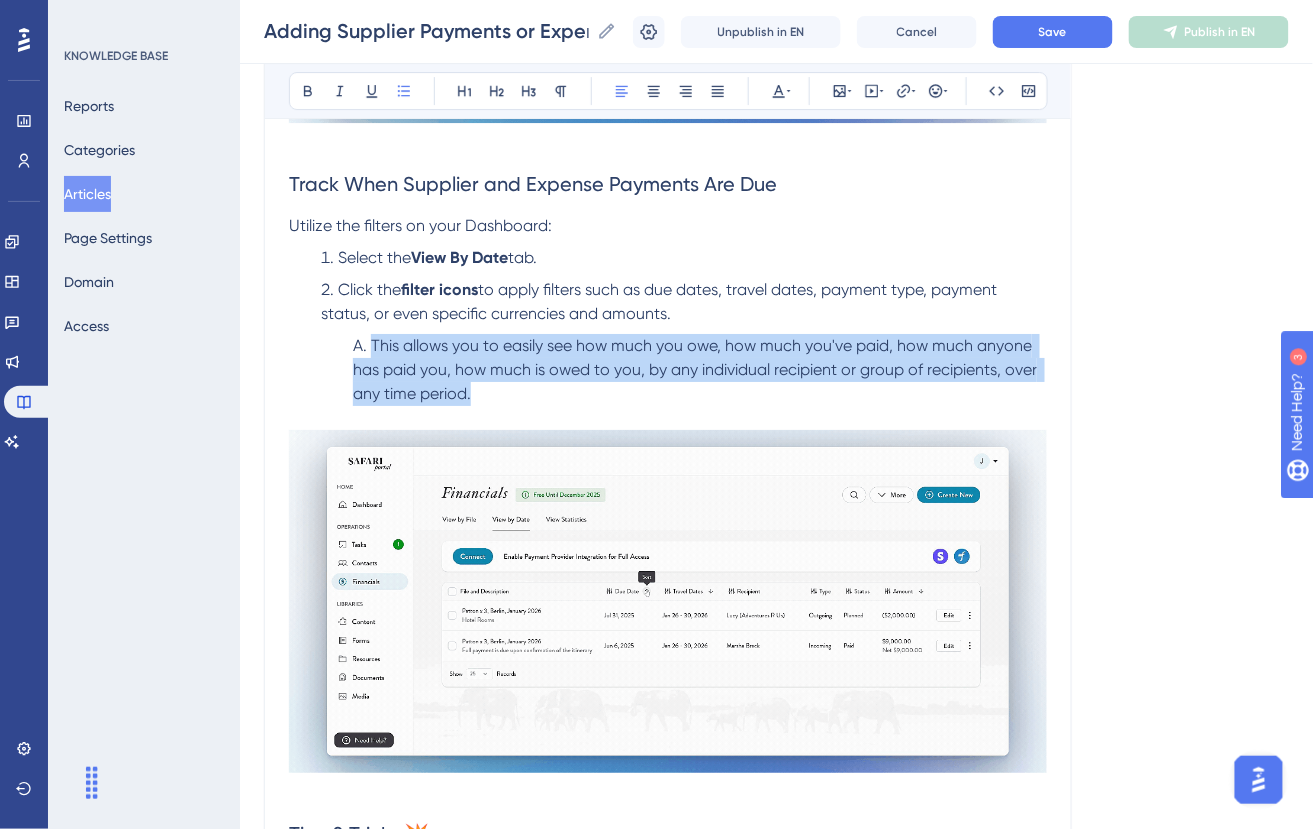 drag, startPoint x: 488, startPoint y: 387, endPoint x: 370, endPoint y: 351, distance: 123.36936 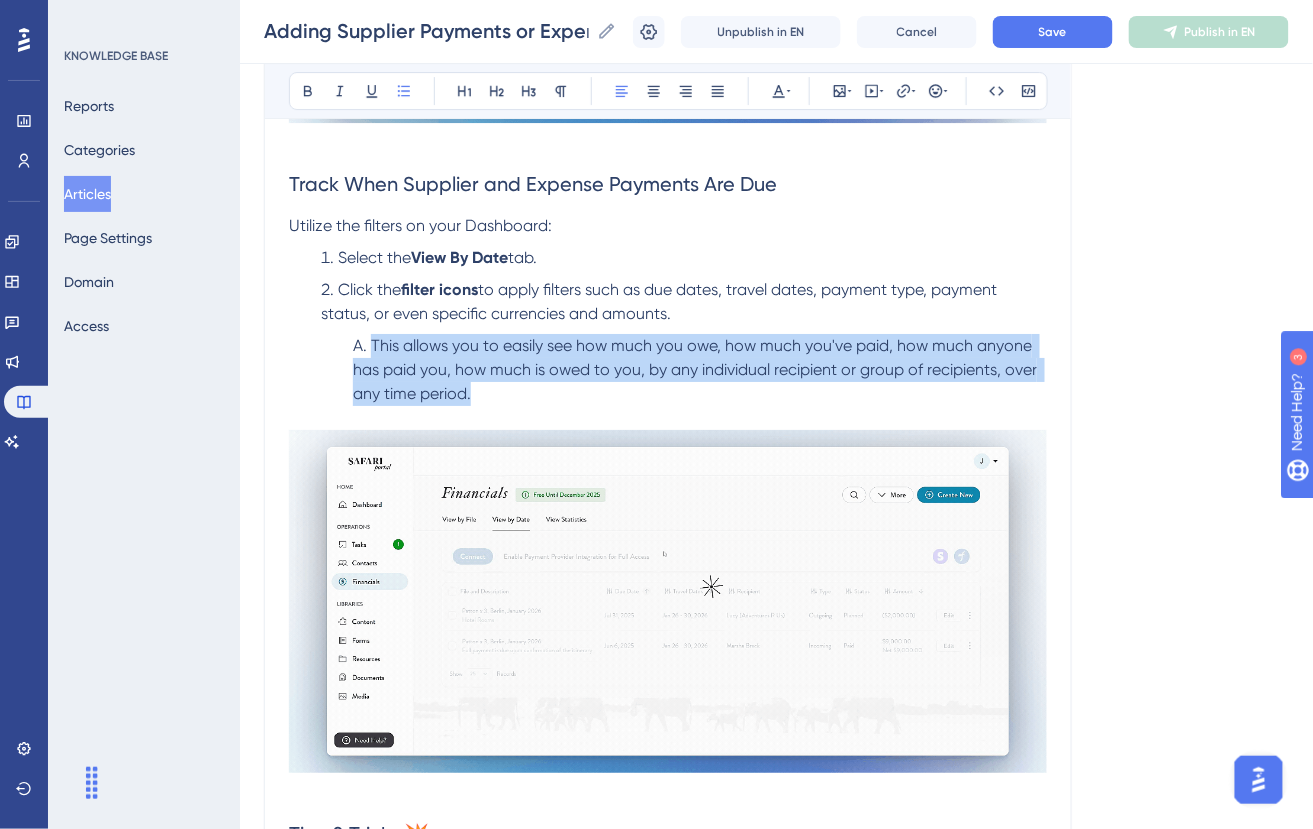 click on "This allows you to easily see how much you owe, how much you've paid, how much anyone has paid you, how much is owed to you, by any individual recipient or group of recipients, over any time period." at bounding box center (700, 370) 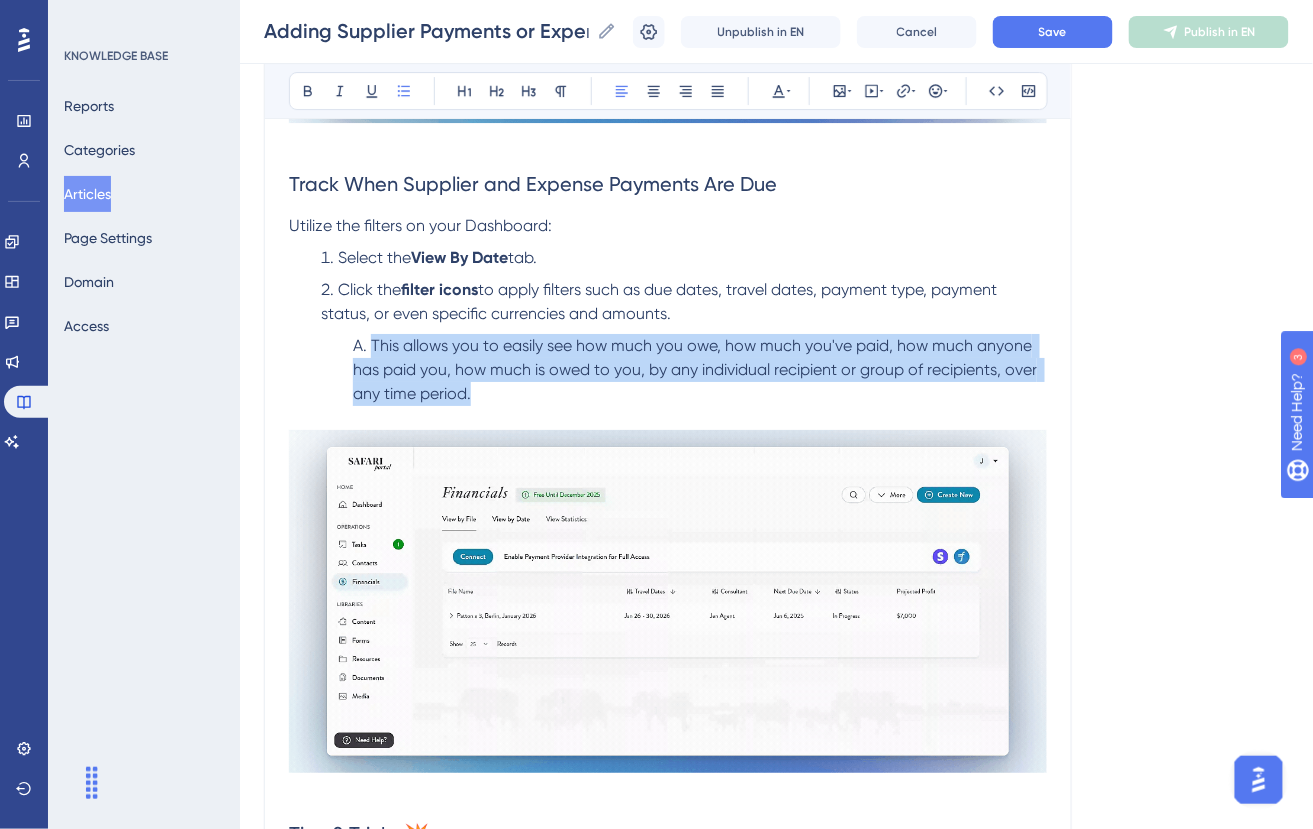 copy on "This allows you to easily see how much you owe, how much you've paid, how much anyone has paid you, how much is owed to you, by any individual recipient or group of recipients, over any time period." 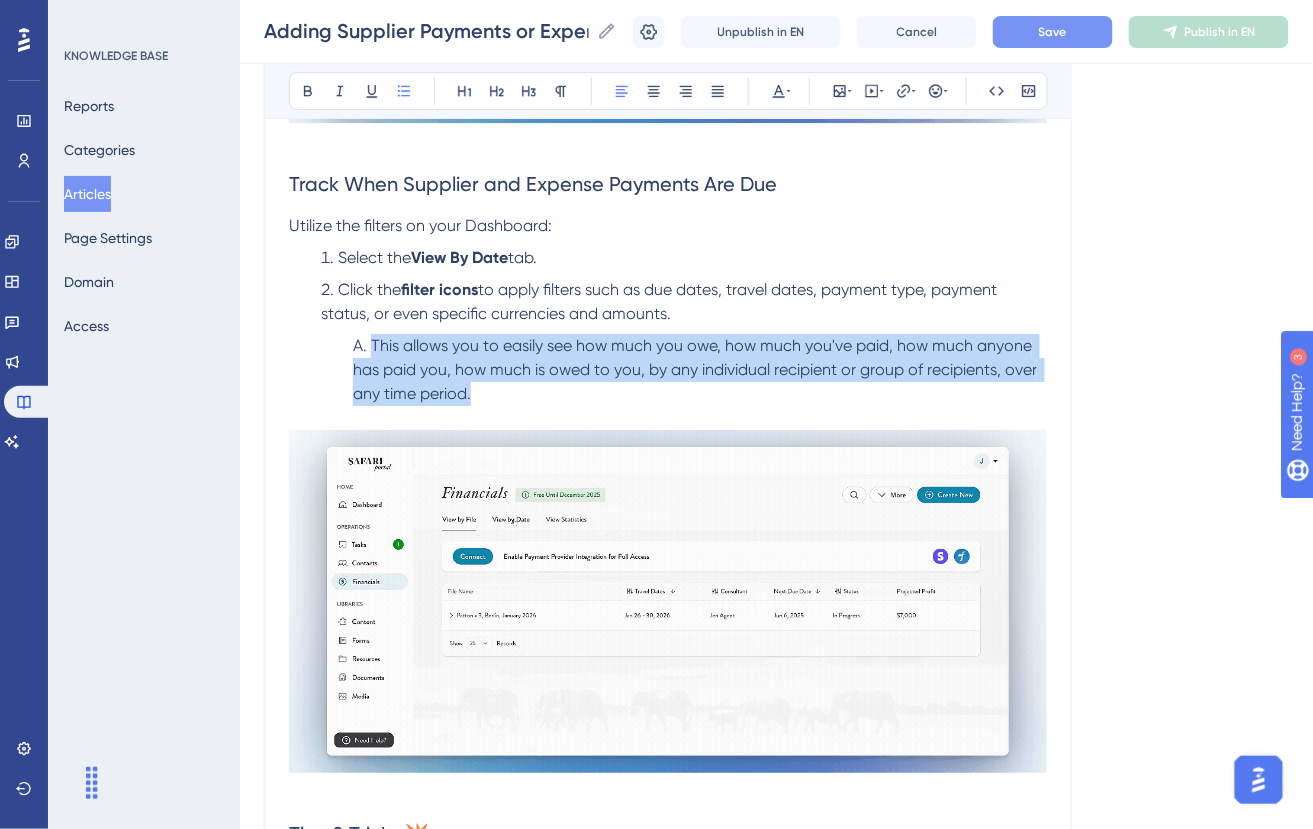 click on "Save" at bounding box center [1053, 32] 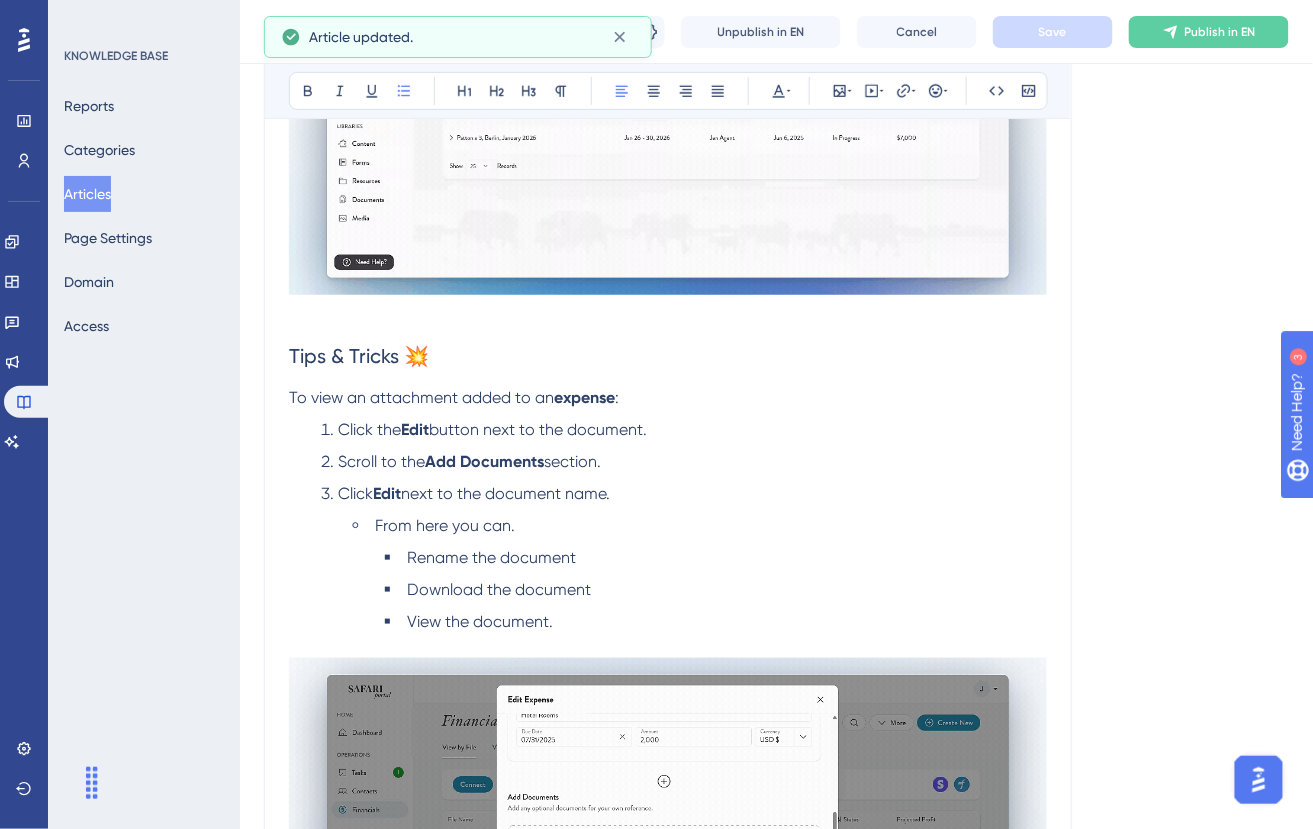 click on "Scroll to the  Add Documents  section." at bounding box center (684, 462) 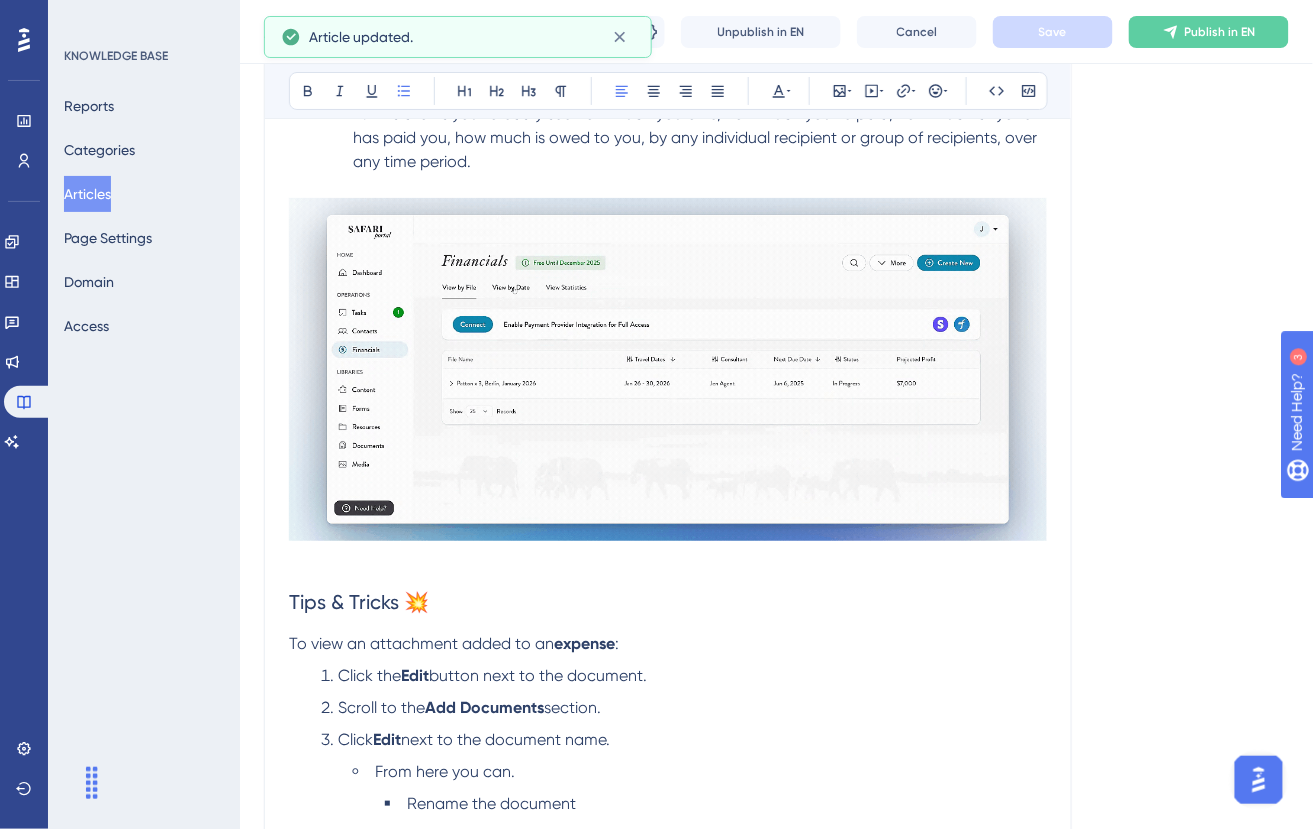 scroll, scrollTop: 1992, scrollLeft: 0, axis: vertical 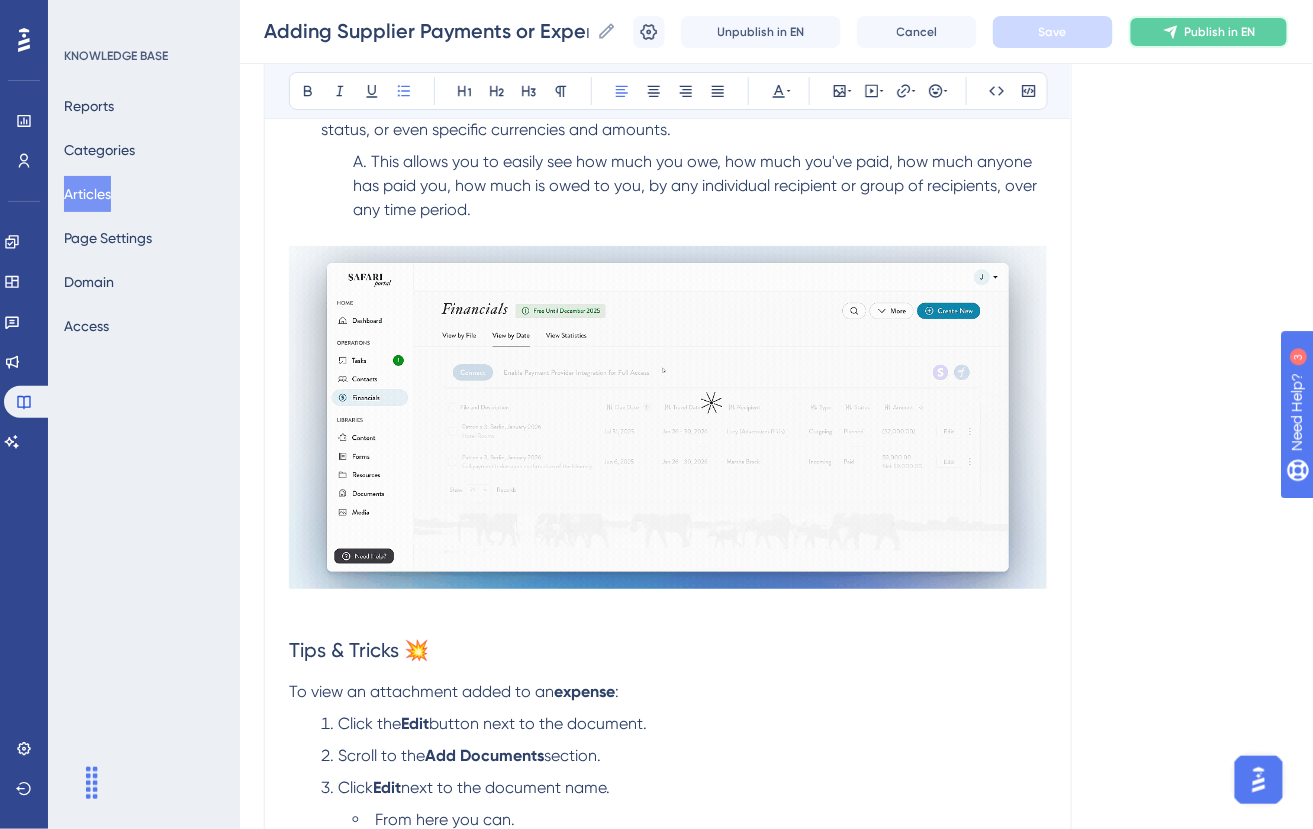 click on "Publish in EN" at bounding box center [1220, 32] 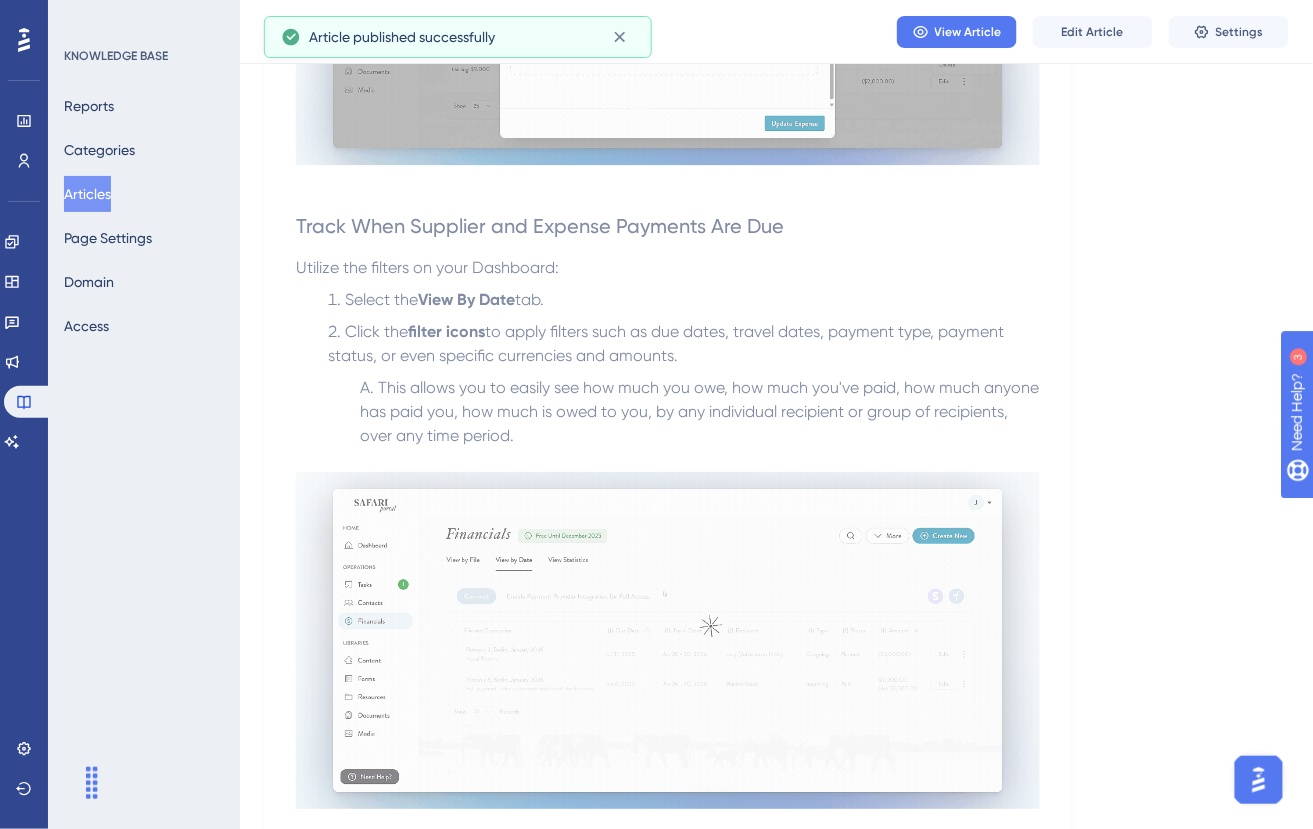 scroll, scrollTop: 1664, scrollLeft: 0, axis: vertical 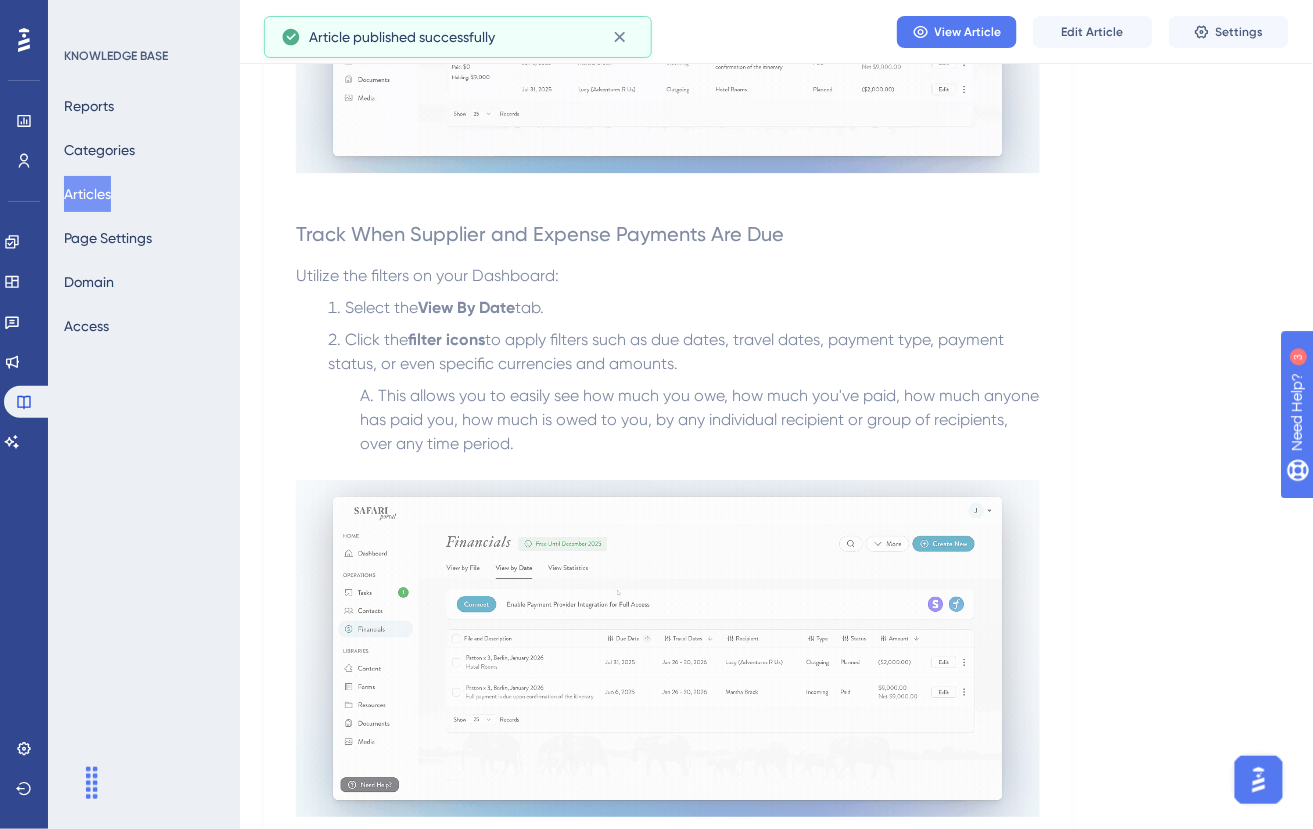 click on "Track When Supplier and Expense Payments Are Due" at bounding box center [668, 234] 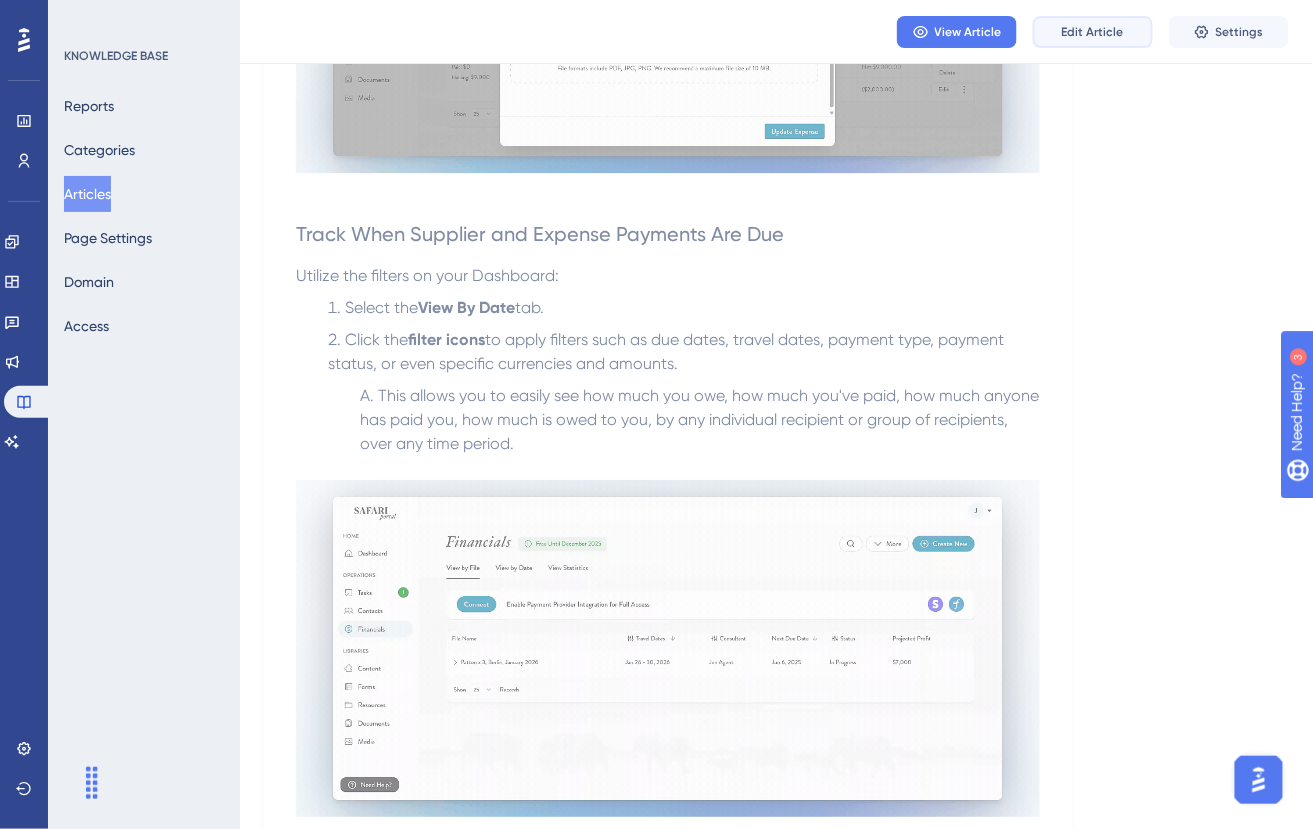 click on "Edit Article" at bounding box center (1093, 32) 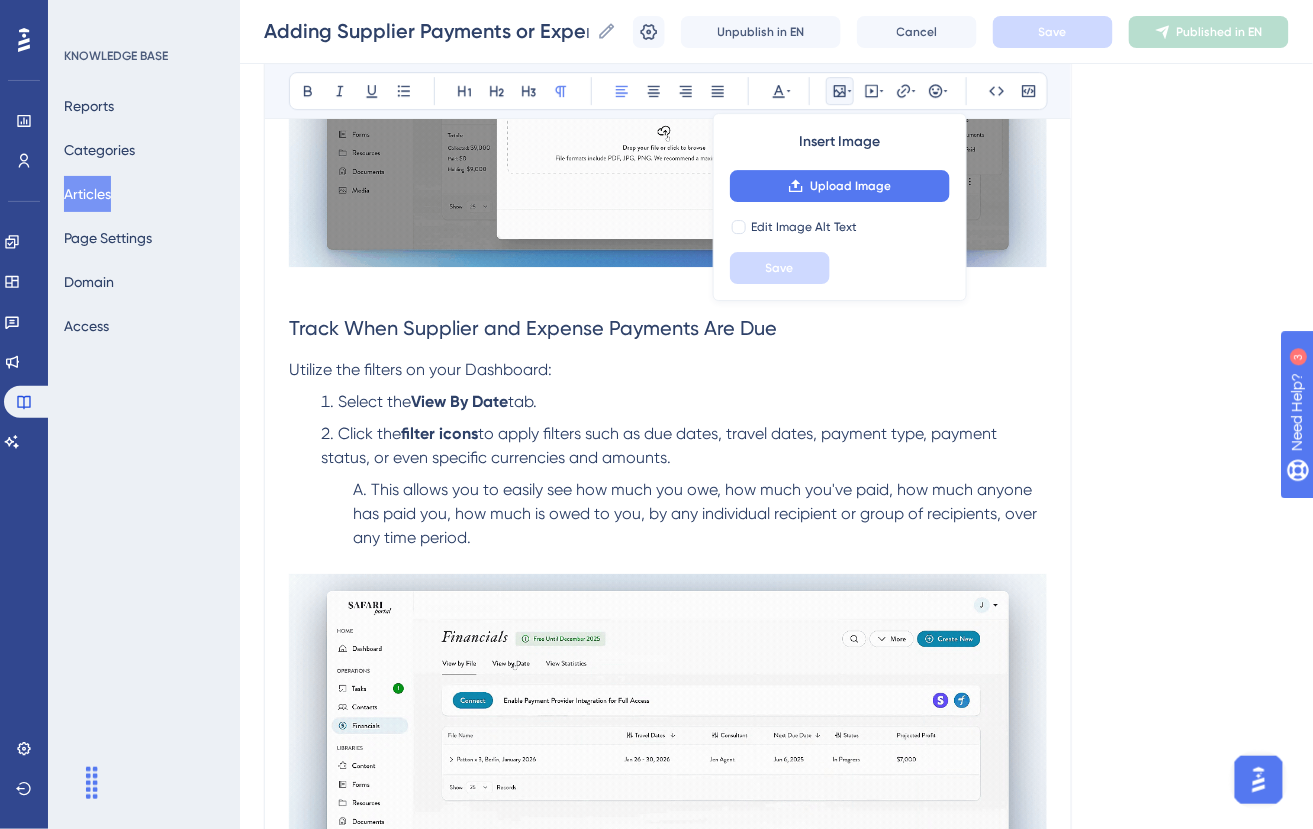 scroll, scrollTop: 1392, scrollLeft: 0, axis: vertical 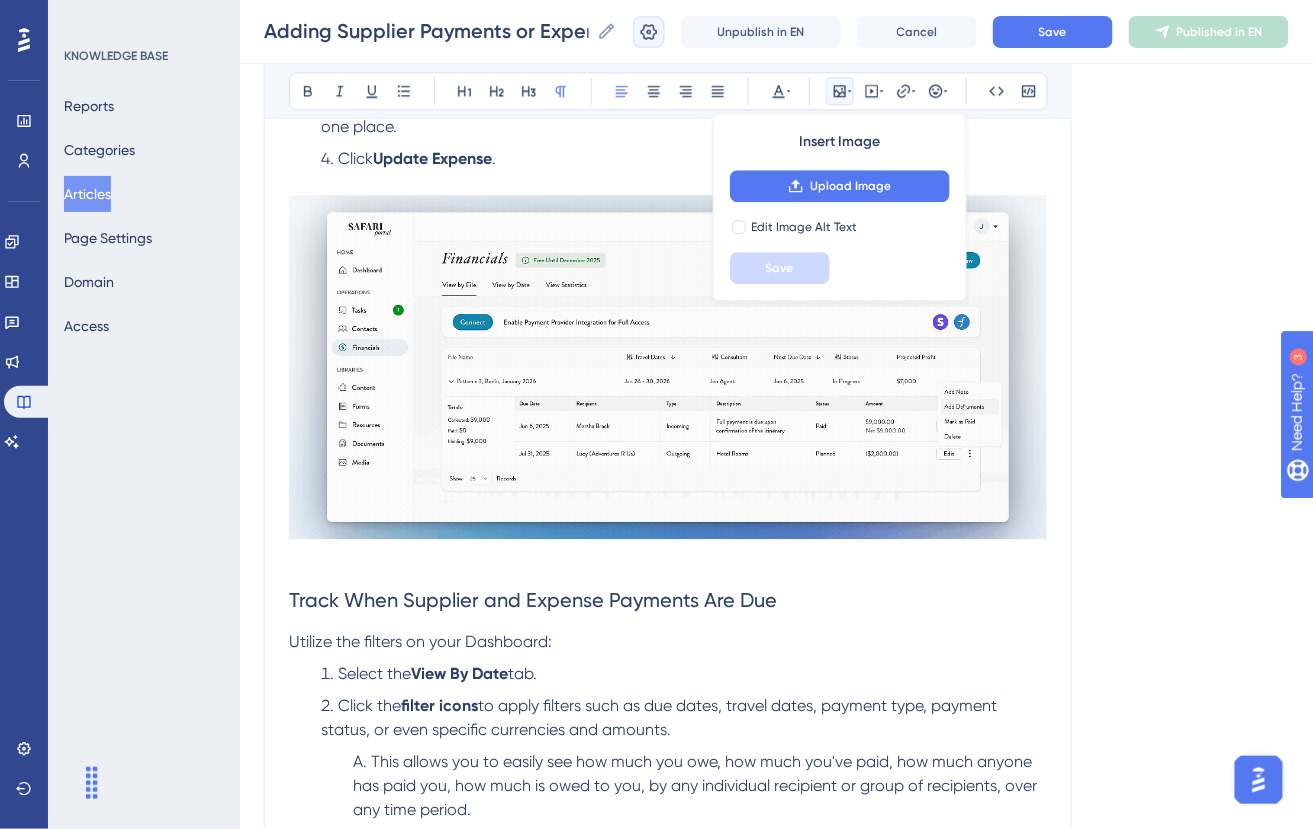 click 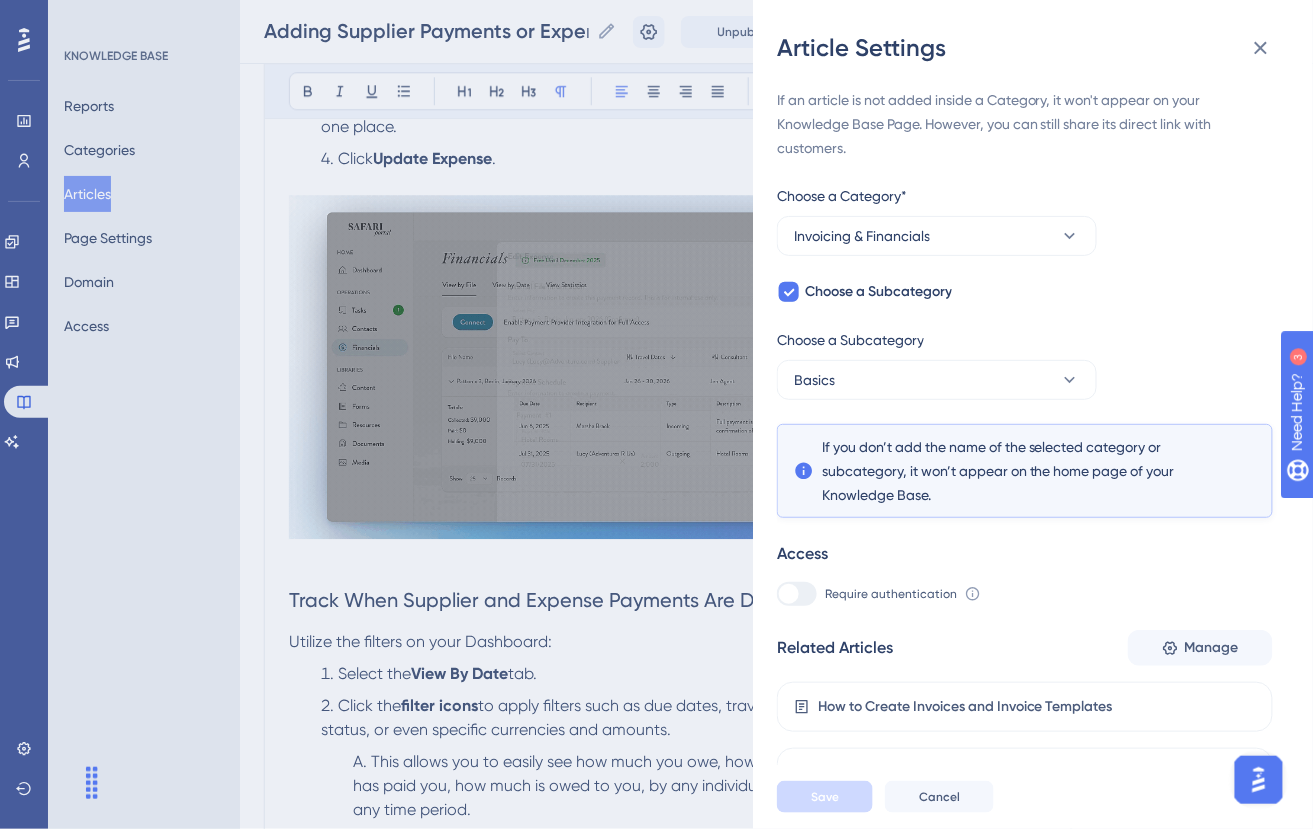 scroll, scrollTop: 32, scrollLeft: 0, axis: vertical 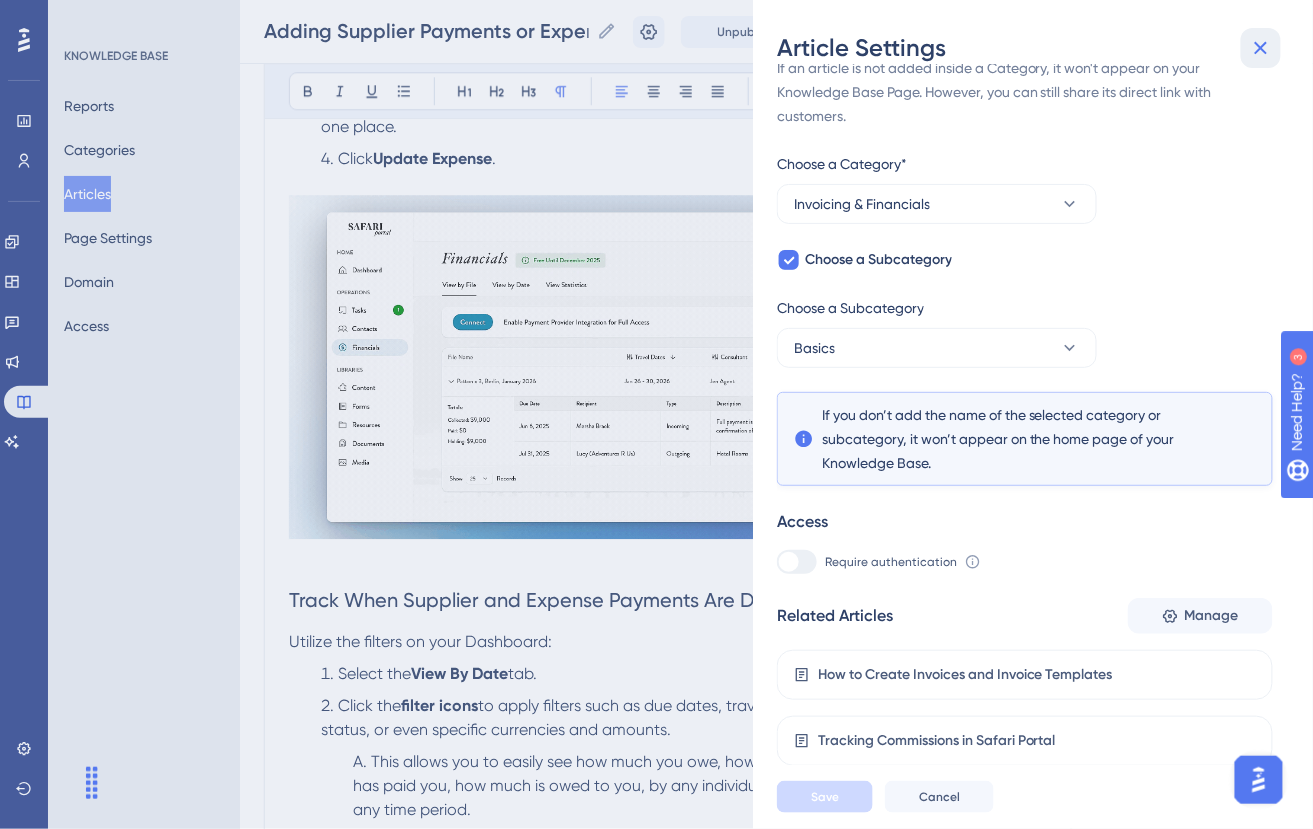 click 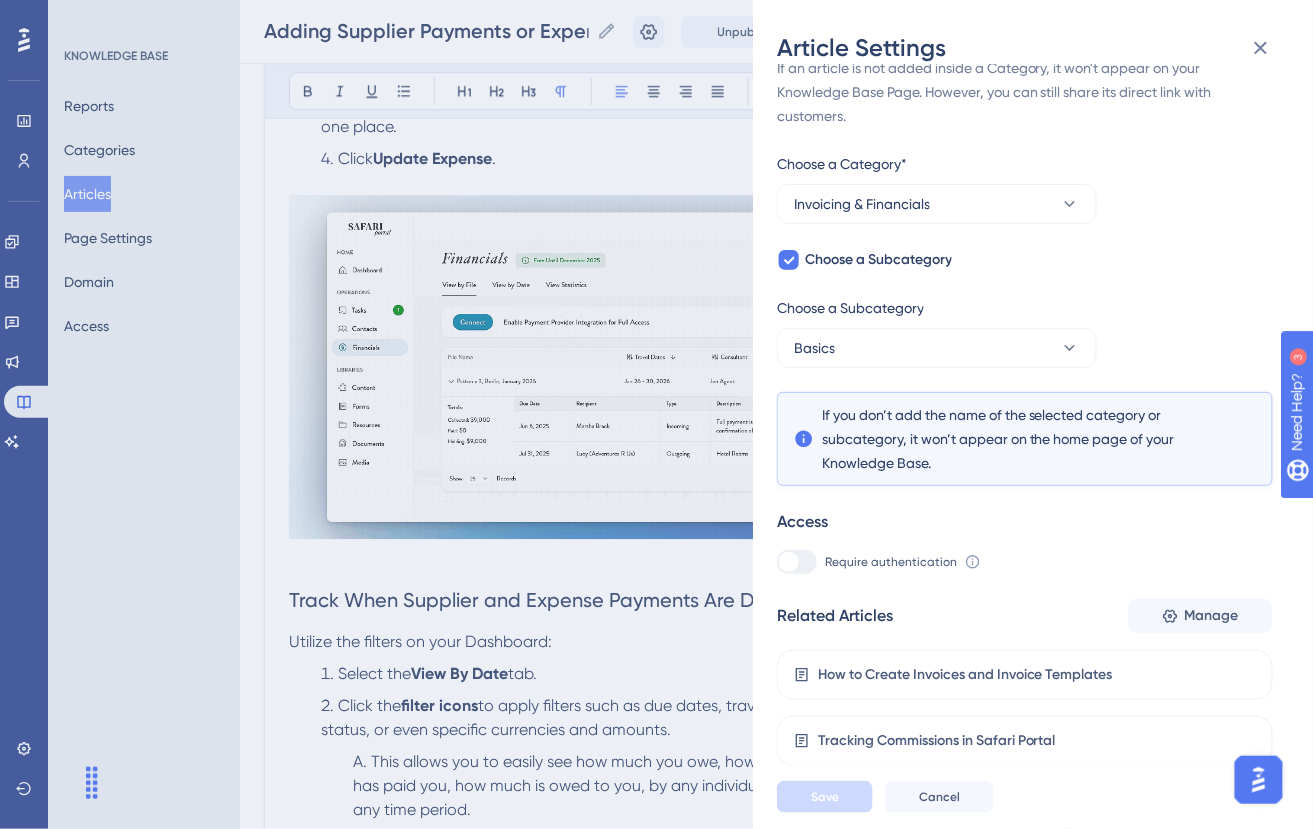 scroll, scrollTop: 0, scrollLeft: 0, axis: both 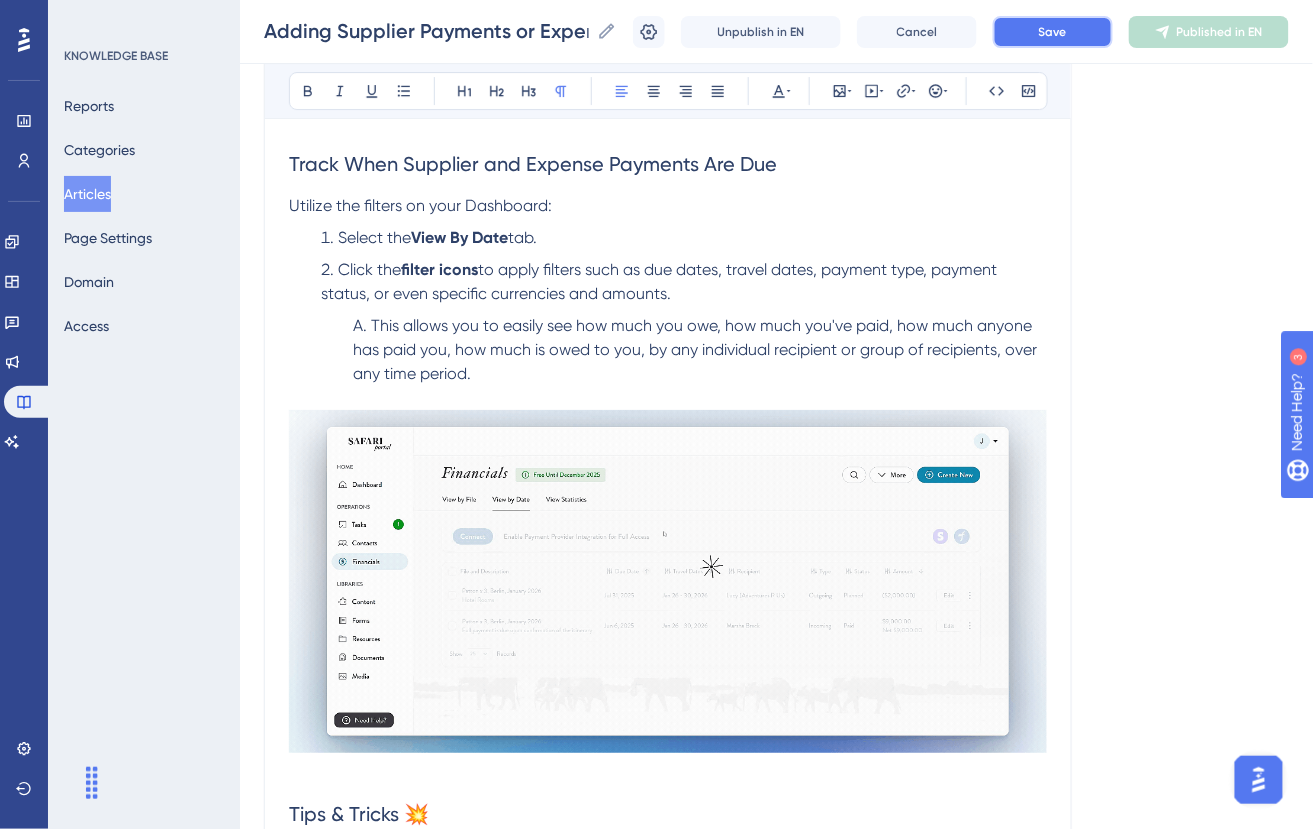 click on "Save" at bounding box center [1053, 32] 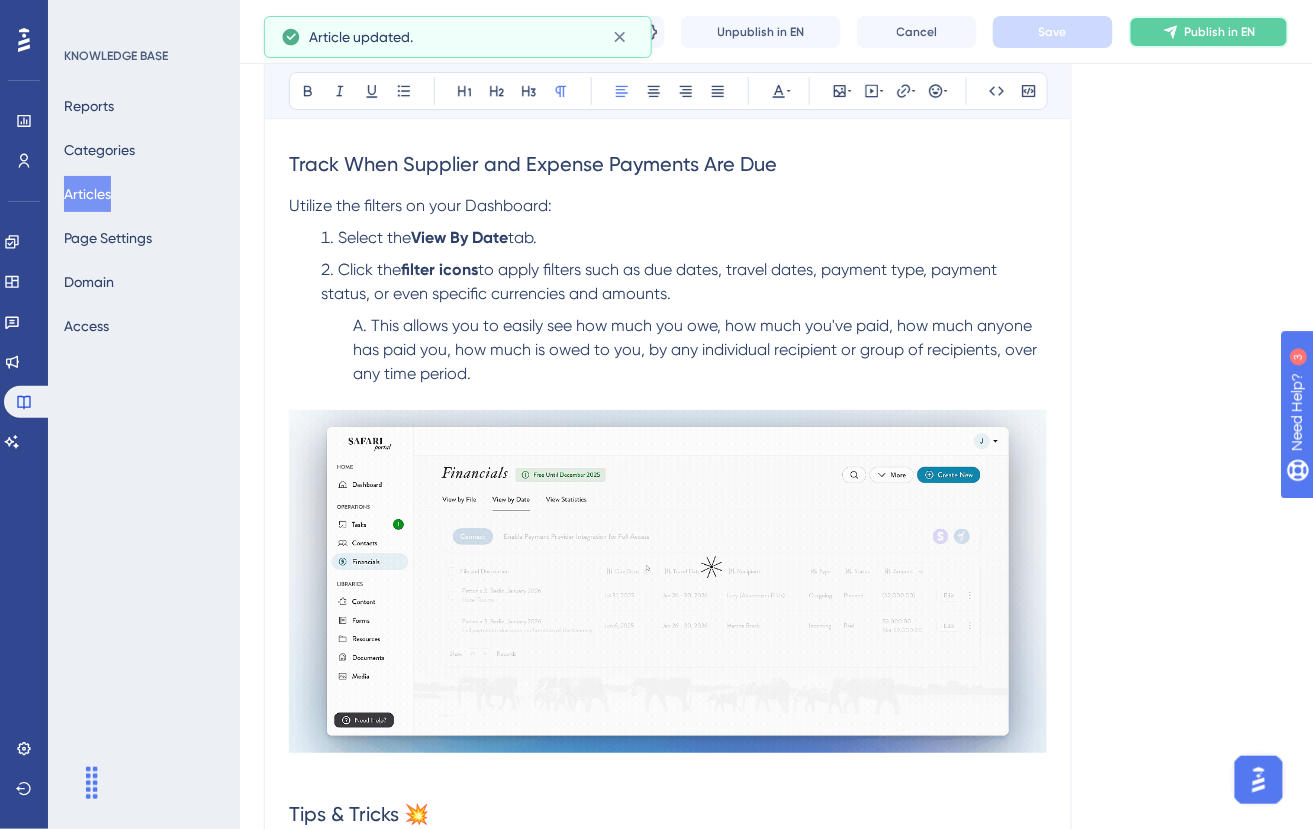 click on "Publish in EN" at bounding box center [1220, 32] 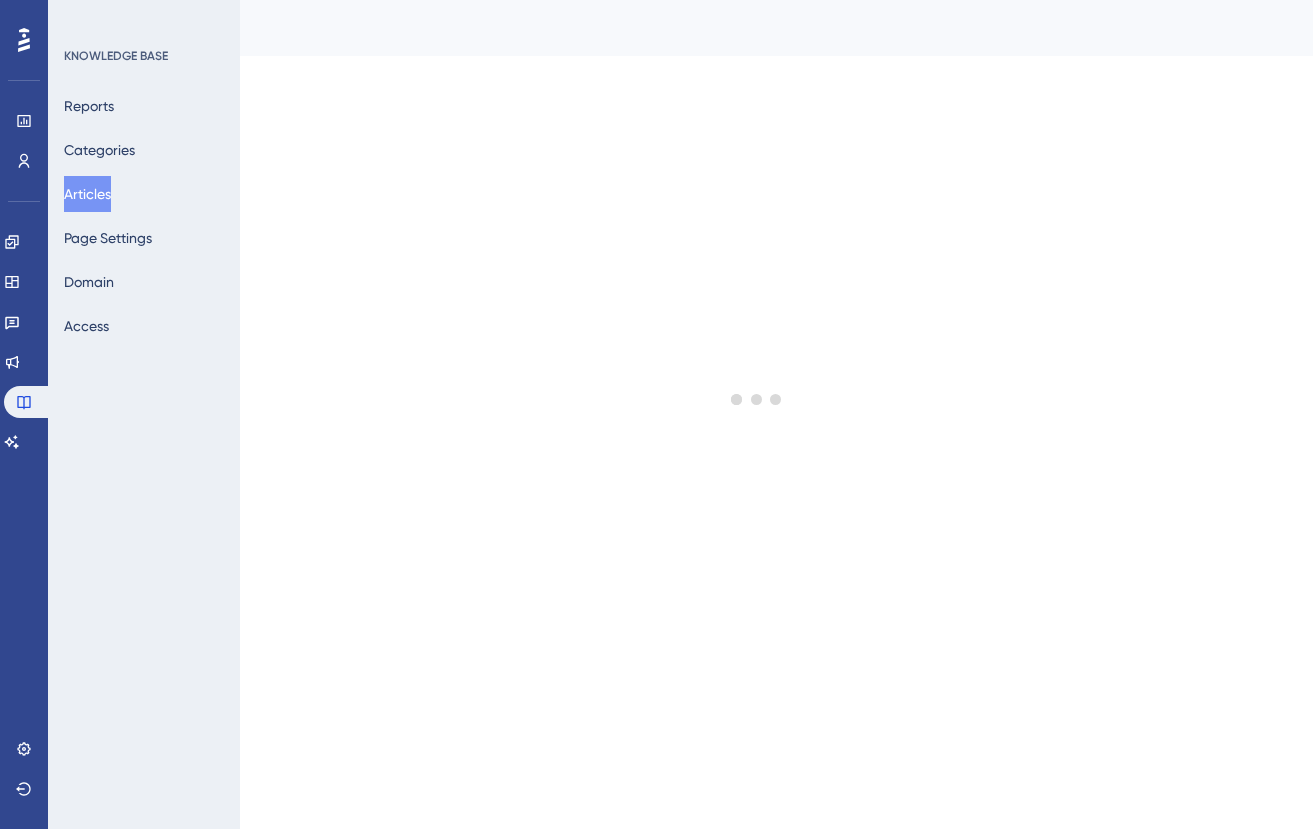 scroll, scrollTop: 0, scrollLeft: 0, axis: both 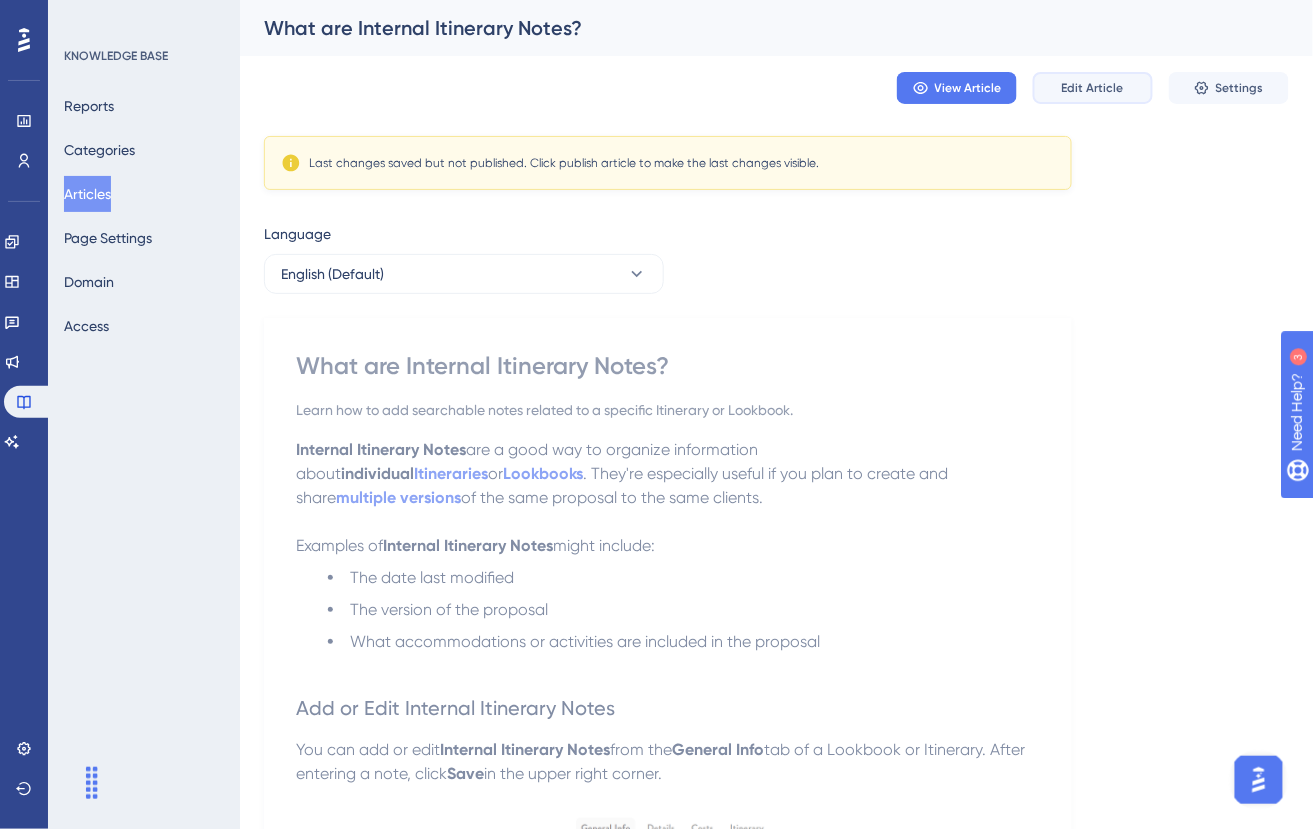click on "Edit Article" at bounding box center [1093, 88] 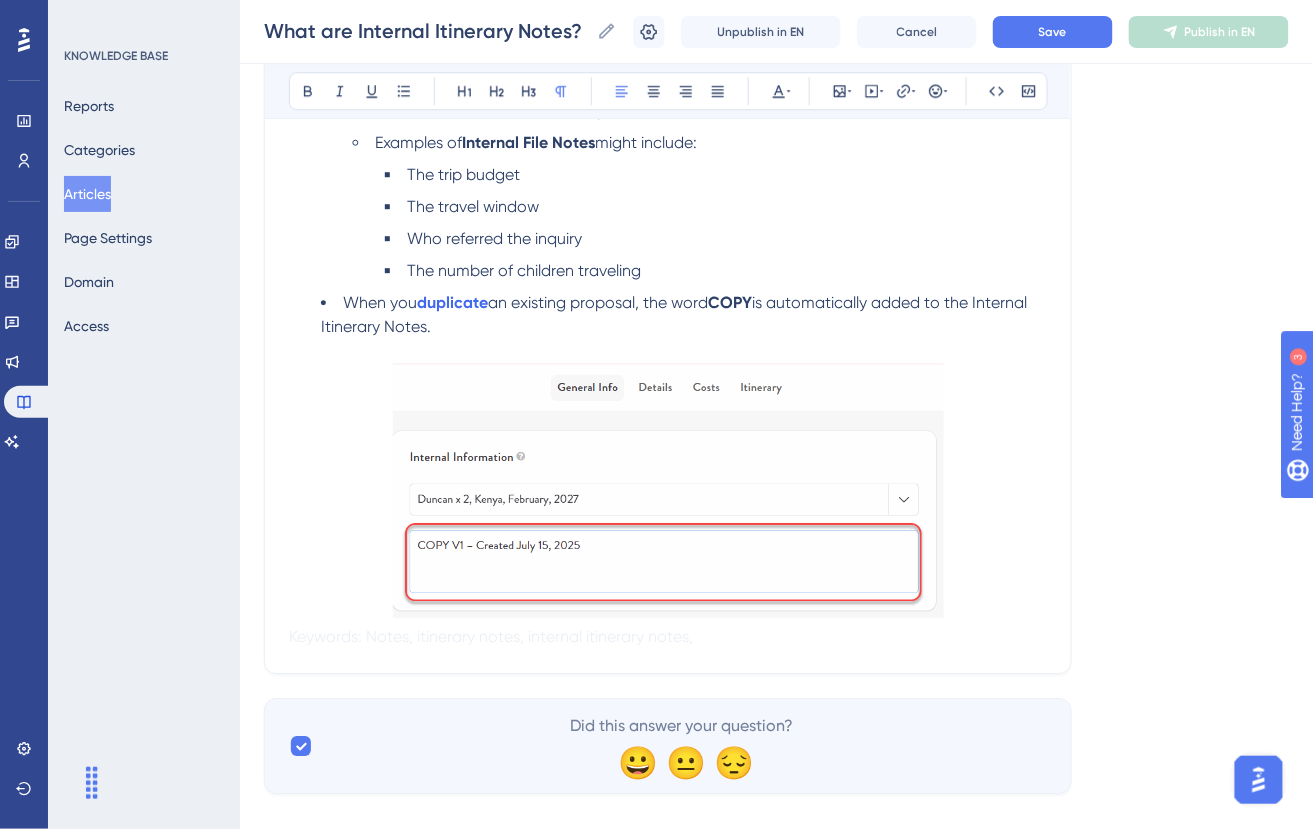 scroll, scrollTop: 1429, scrollLeft: 0, axis: vertical 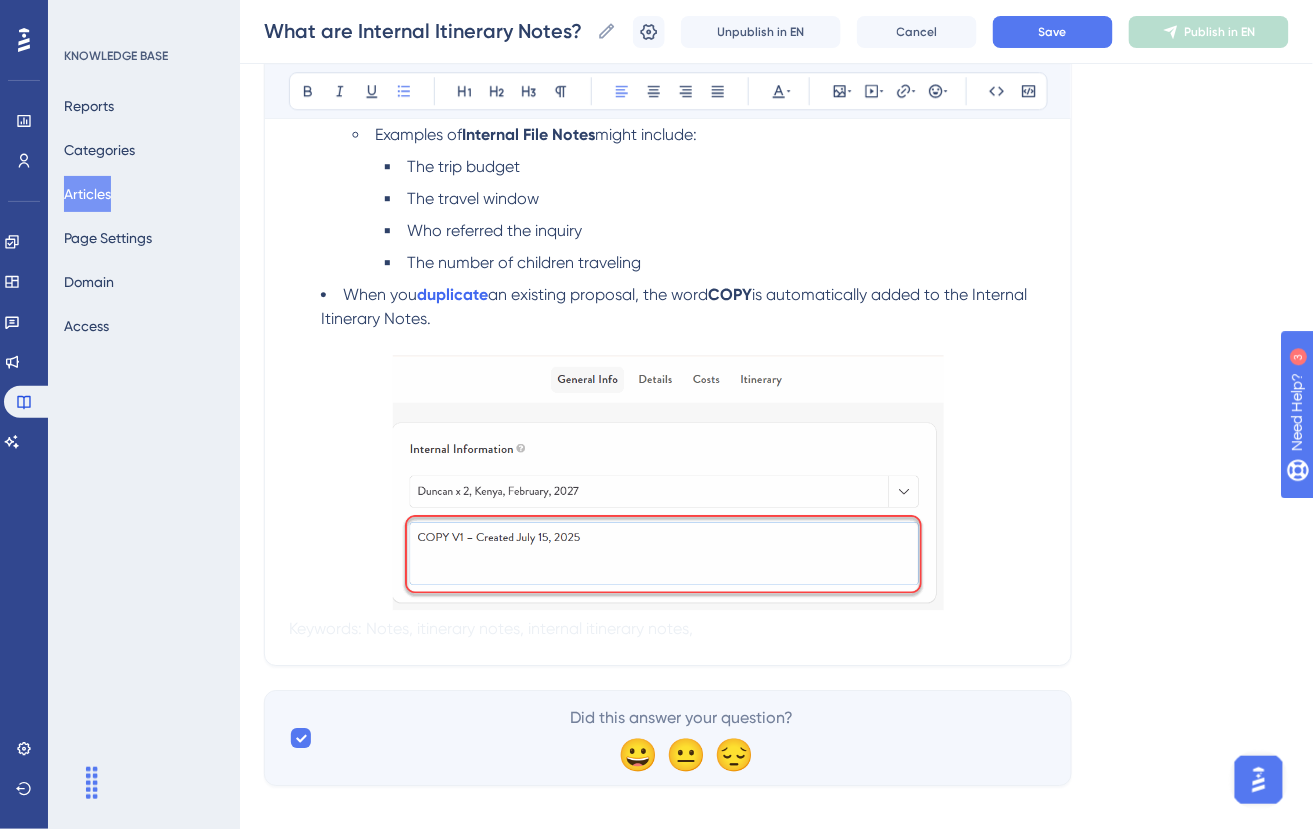 click on "When you  duplicate  an existing proposal, the word  COPY  is automatically added to the Internal Itinerary Notes." at bounding box center [684, 307] 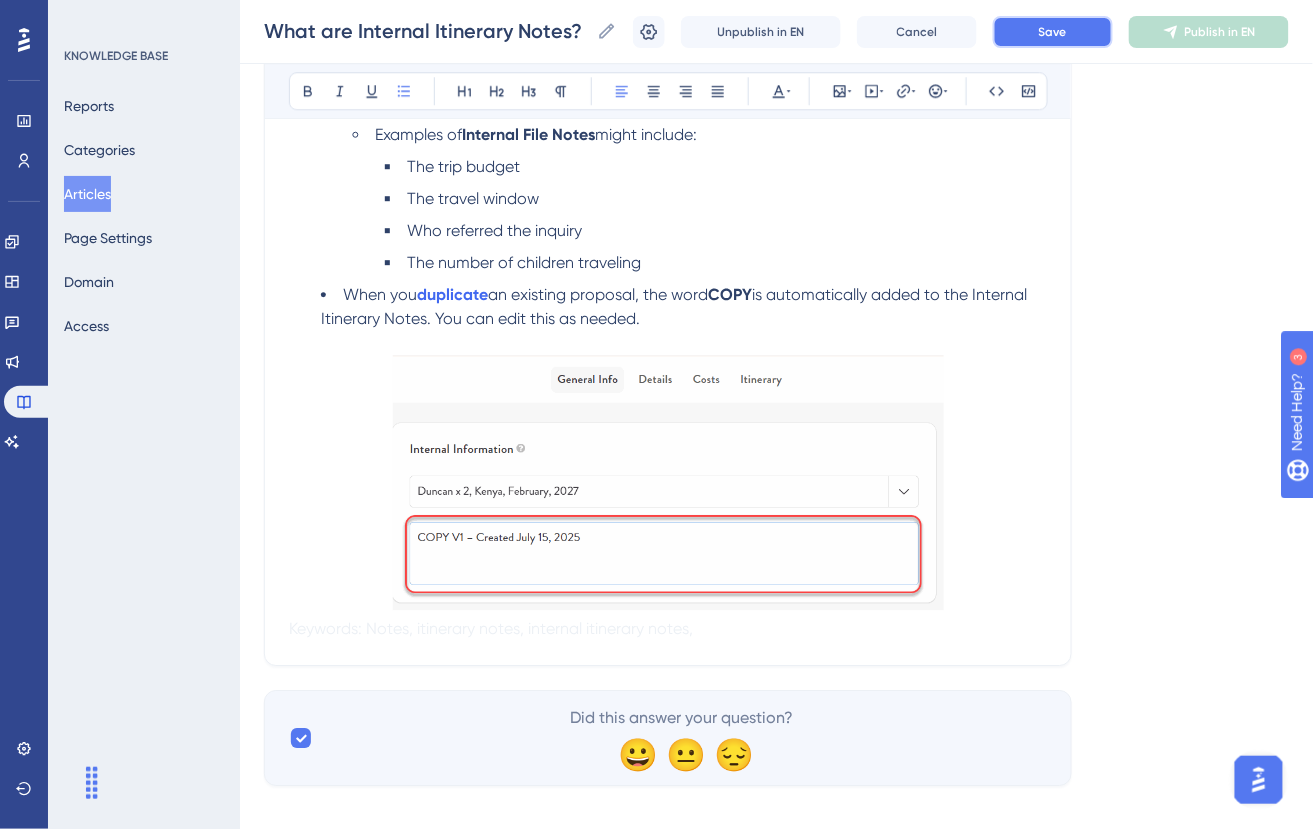 click on "Save" at bounding box center [1053, 32] 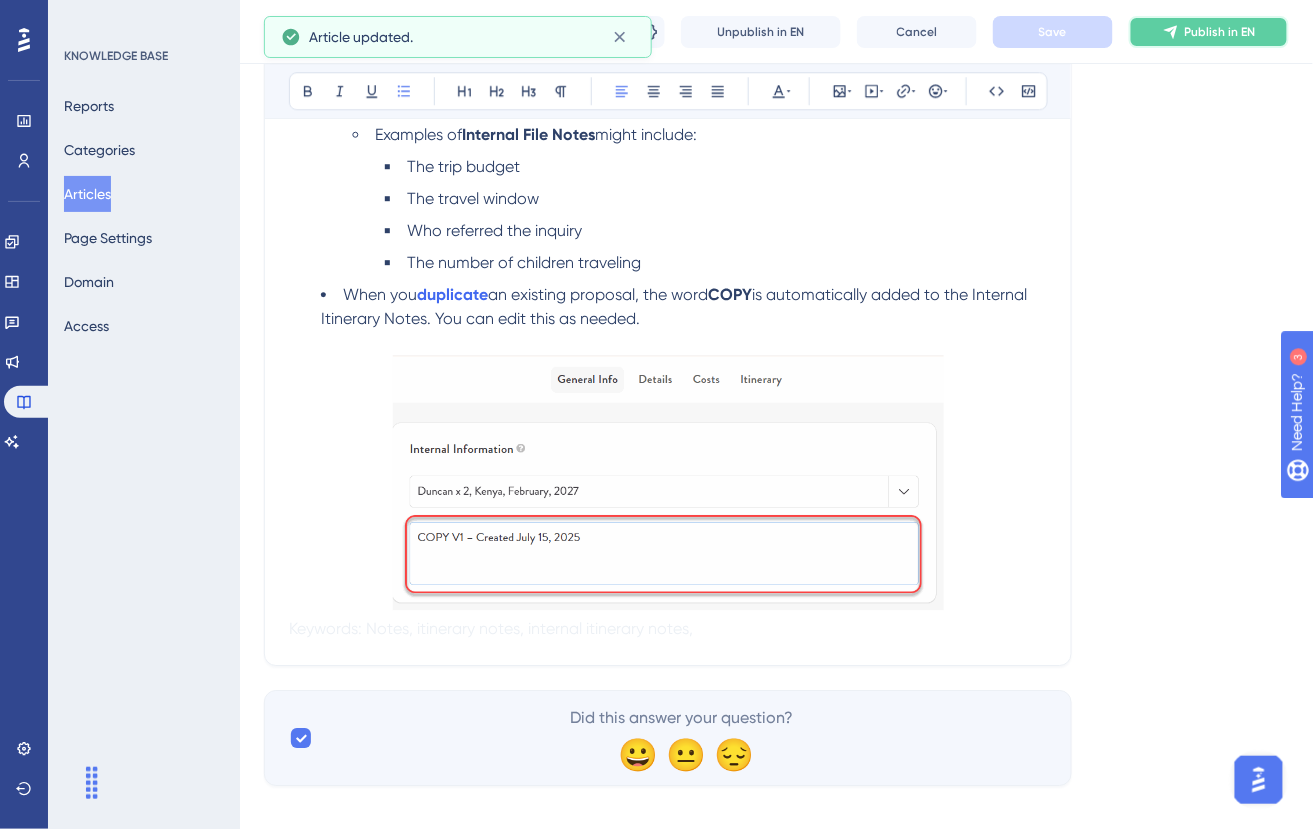 click on "Publish in EN" at bounding box center (1220, 32) 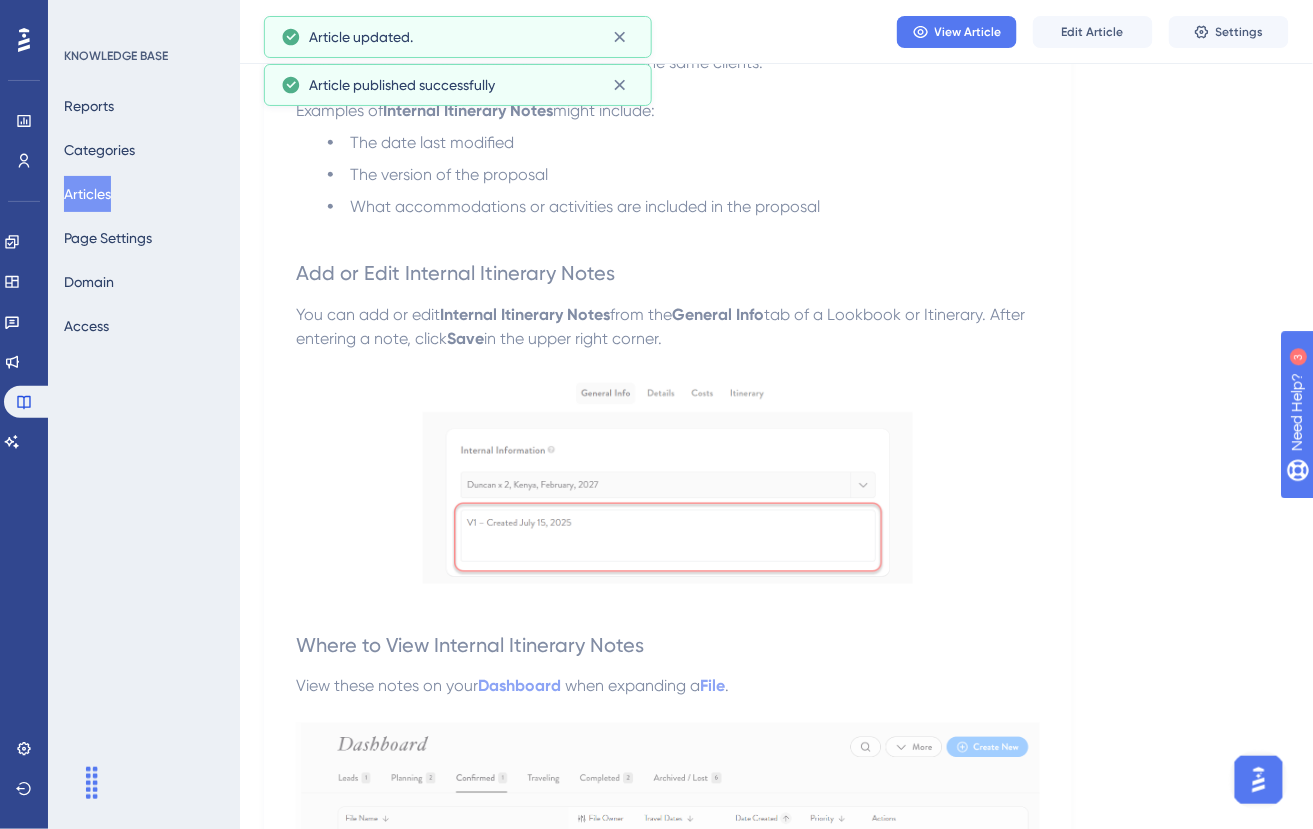scroll, scrollTop: 0, scrollLeft: 0, axis: both 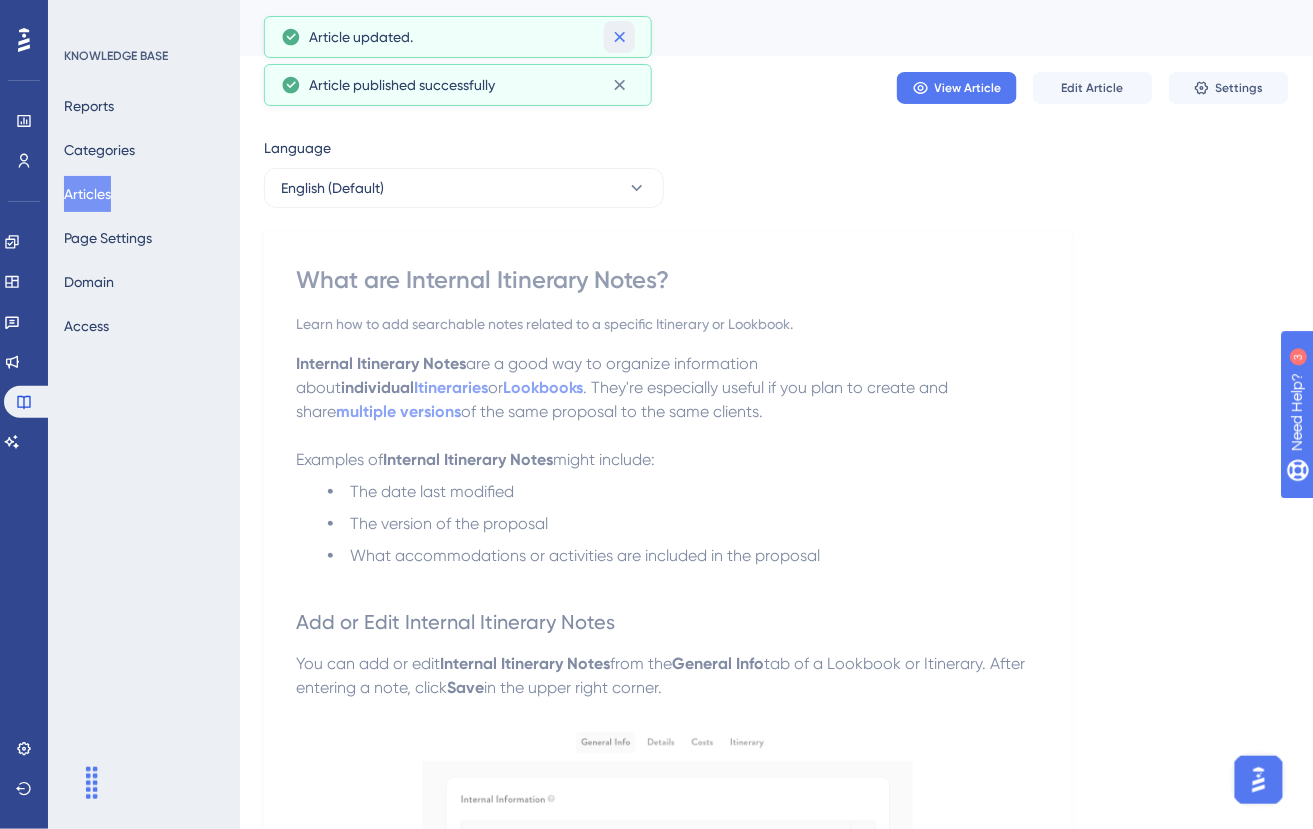 click 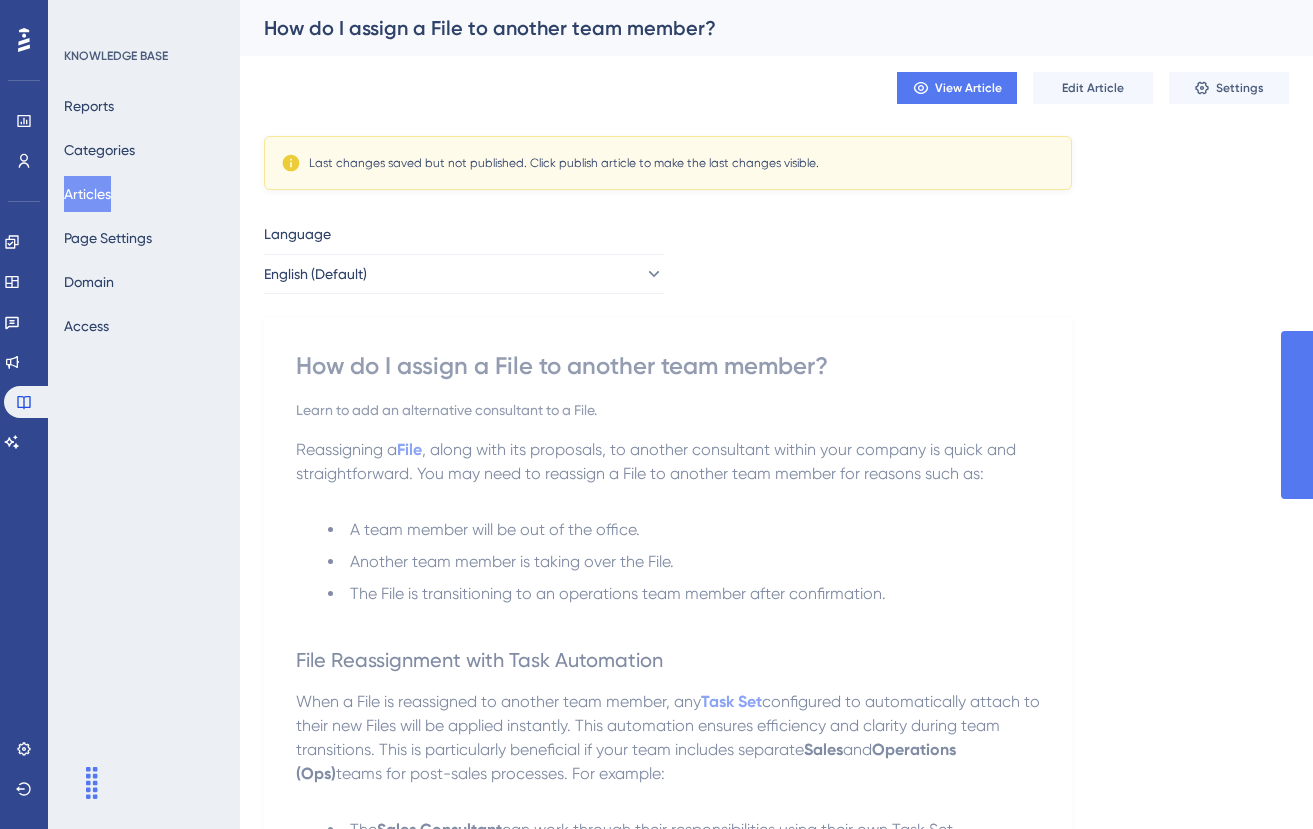 scroll, scrollTop: 0, scrollLeft: 0, axis: both 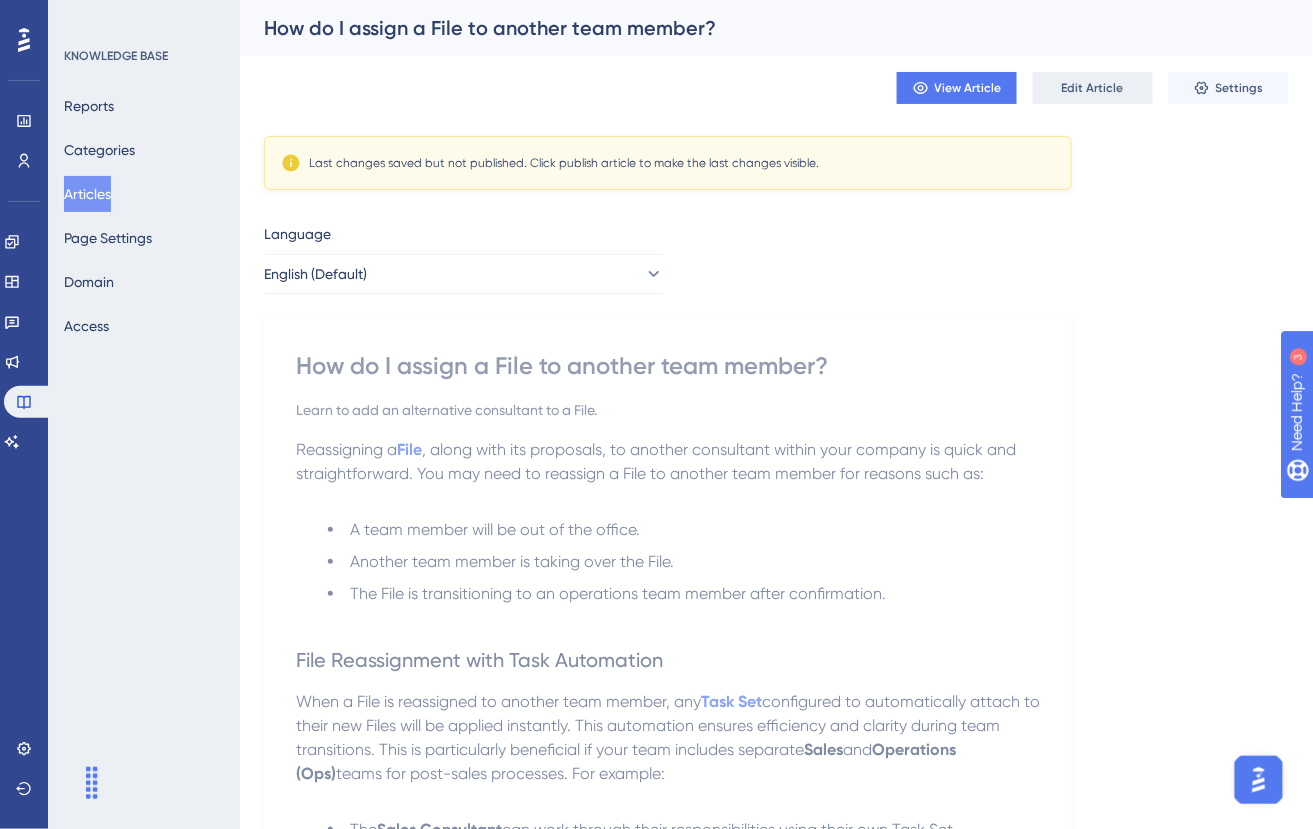 click on "Edit Article" at bounding box center (1093, 88) 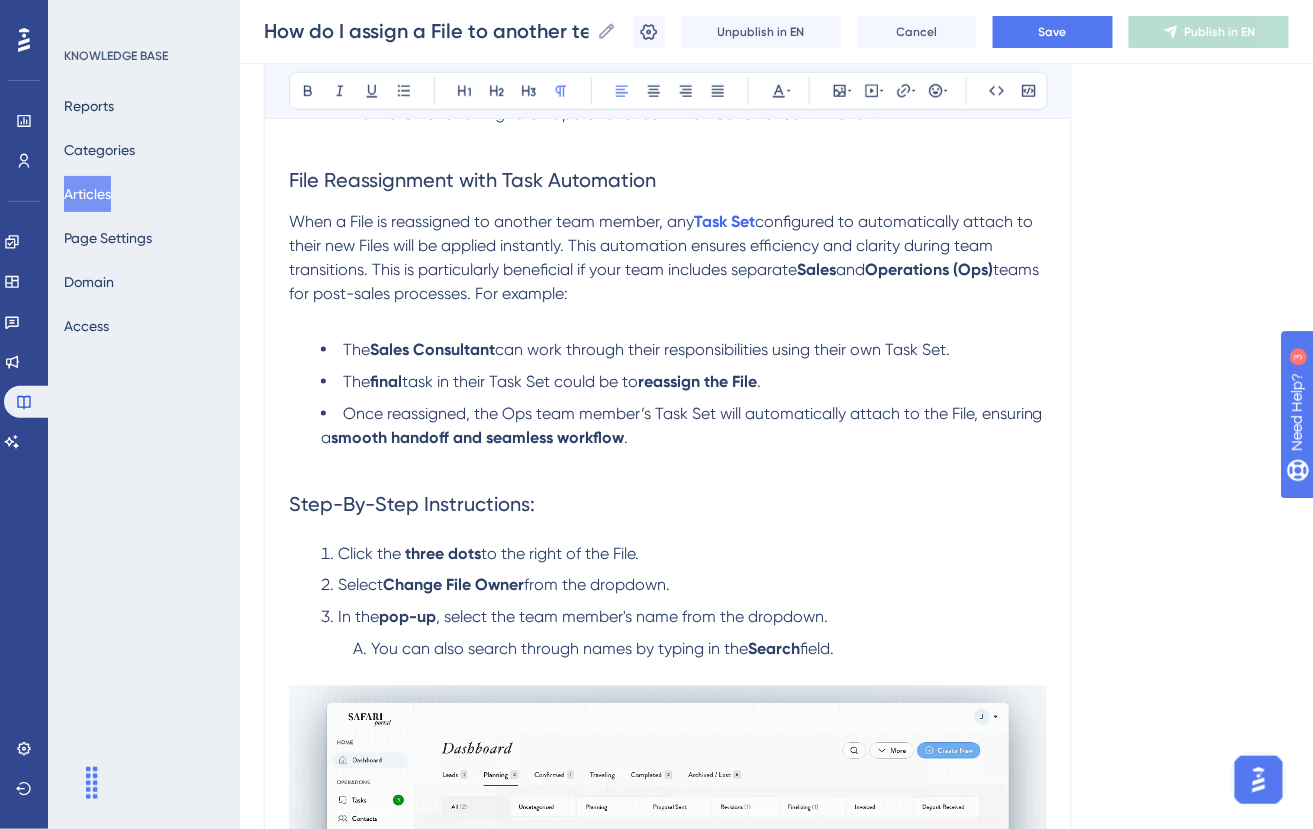 scroll, scrollTop: 486, scrollLeft: 0, axis: vertical 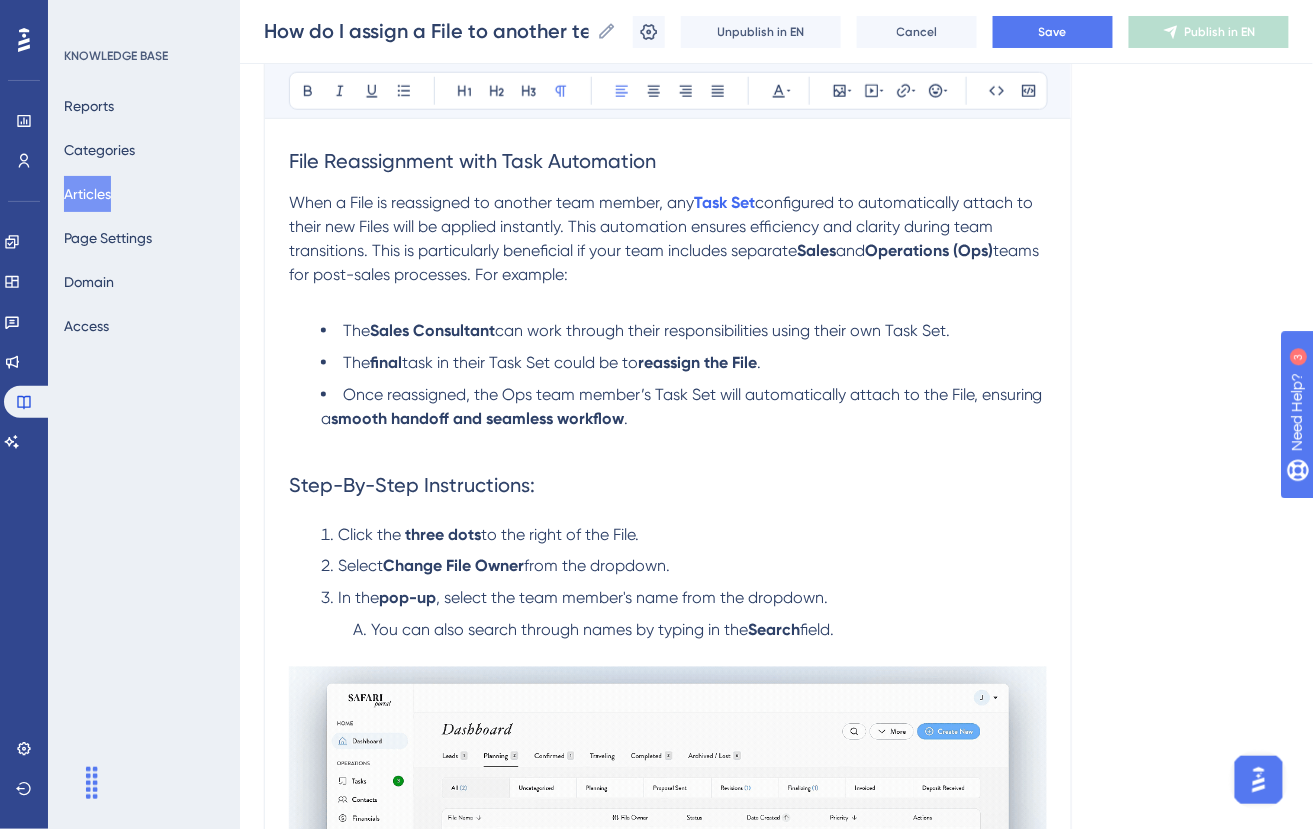 click on "reassign the File" at bounding box center [697, 362] 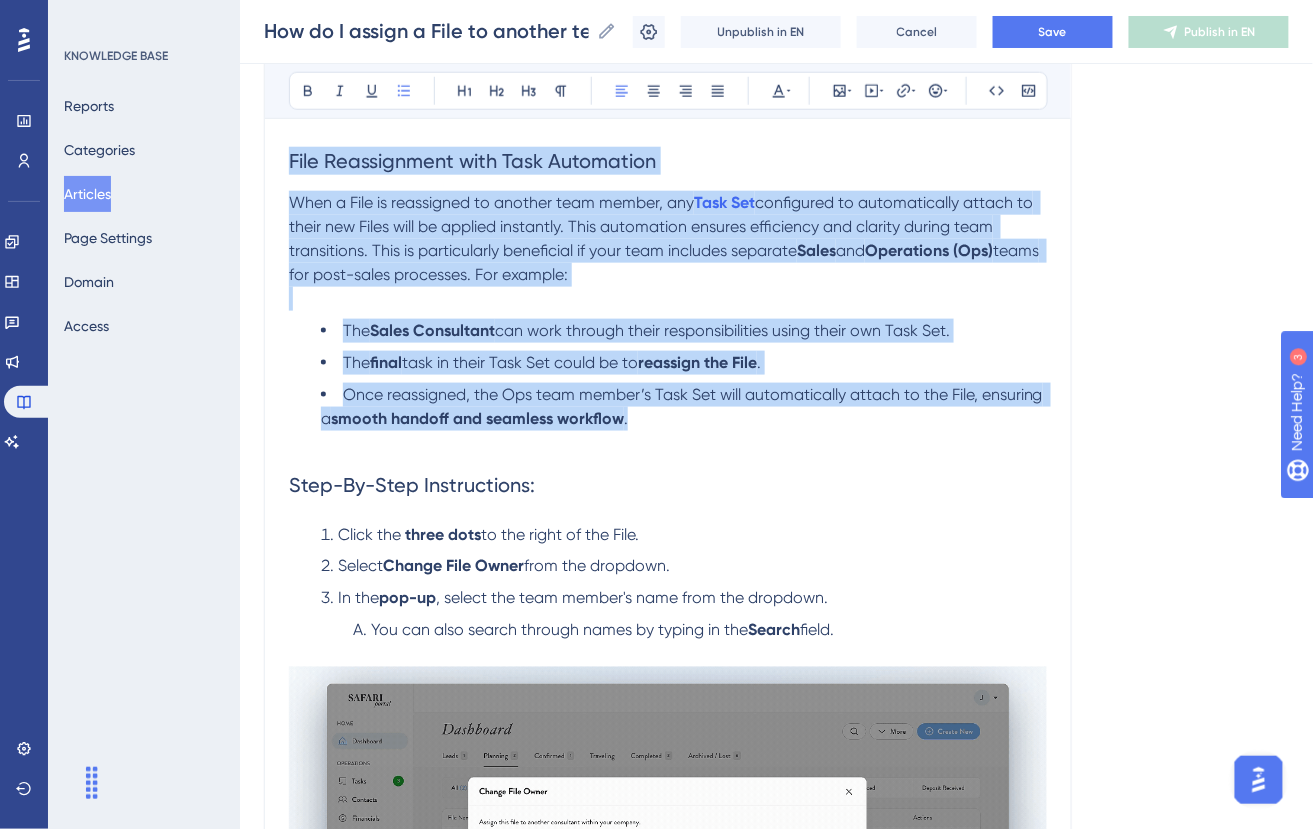 drag, startPoint x: 675, startPoint y: 416, endPoint x: 252, endPoint y: 163, distance: 492.88742 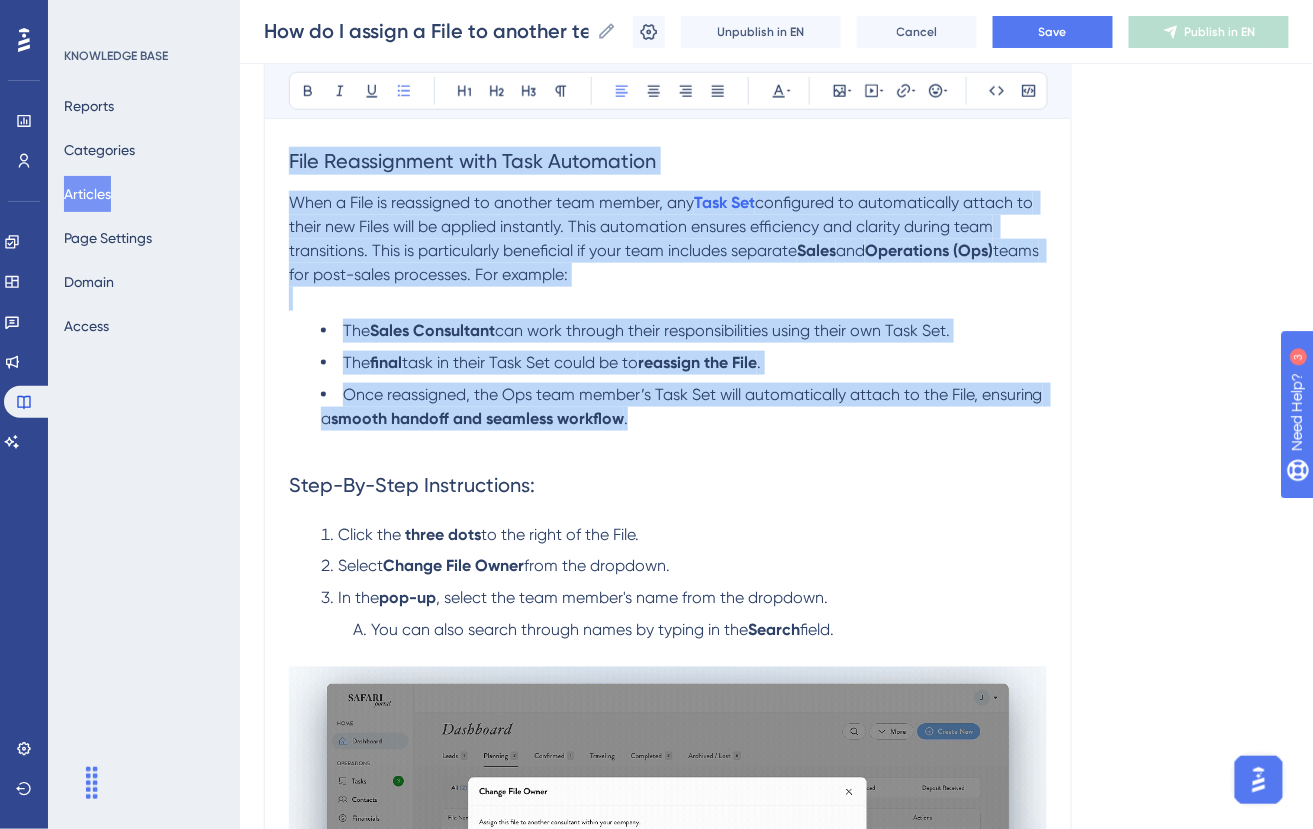 click on "Performance Users Engagement Widgets Feedback Product Updates Knowledge Base AI Assistant Settings Logout KNOWLEDGE BASE Reports Categories Articles Page Settings Domain Access How do I assign a File to another team member? How do I assign a File to another team member? How do I assign a File to another team member? Unpublish in EN Cancel Save Publish in EN Language English (Default) How do I assign a File to another team member? Learn to add an alternative consultant to a File. Bold Italic Underline Bullet Point Heading 1 Heading 2 Heading 3 Normal Align Left Align Center Align Right Align Justify Text Color Insert Image Embed Video Hyperlink Emojis Code Code Block Reassigning a  File , along with its proposals, to another consultant within your company is quick and straightforward. You may need to reassign a File to another team member for reasons such as: A team member will be out of the office. Another team member is taking over the File. File Reassignment with Task Automation Task Set Sales  and  The  ." at bounding box center [776, 390] 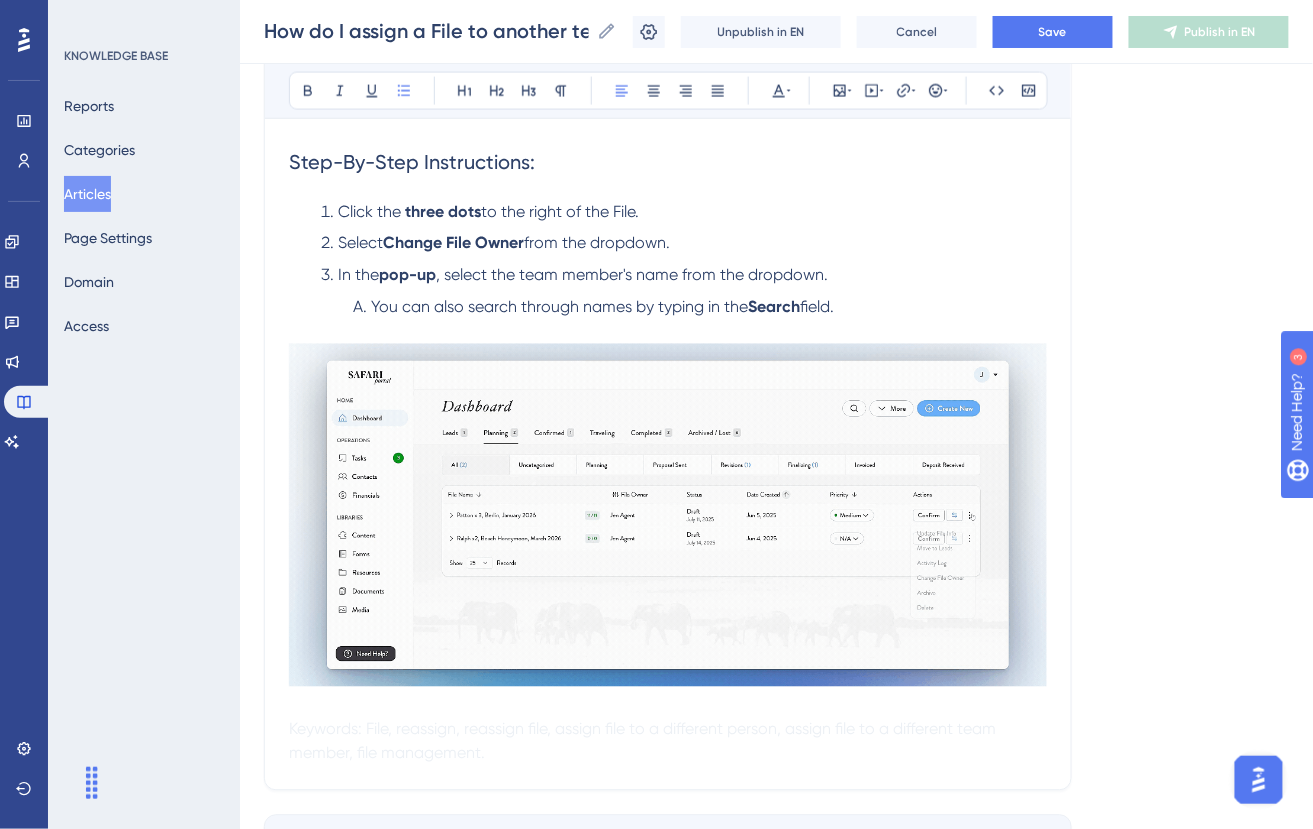 scroll, scrollTop: 954, scrollLeft: 0, axis: vertical 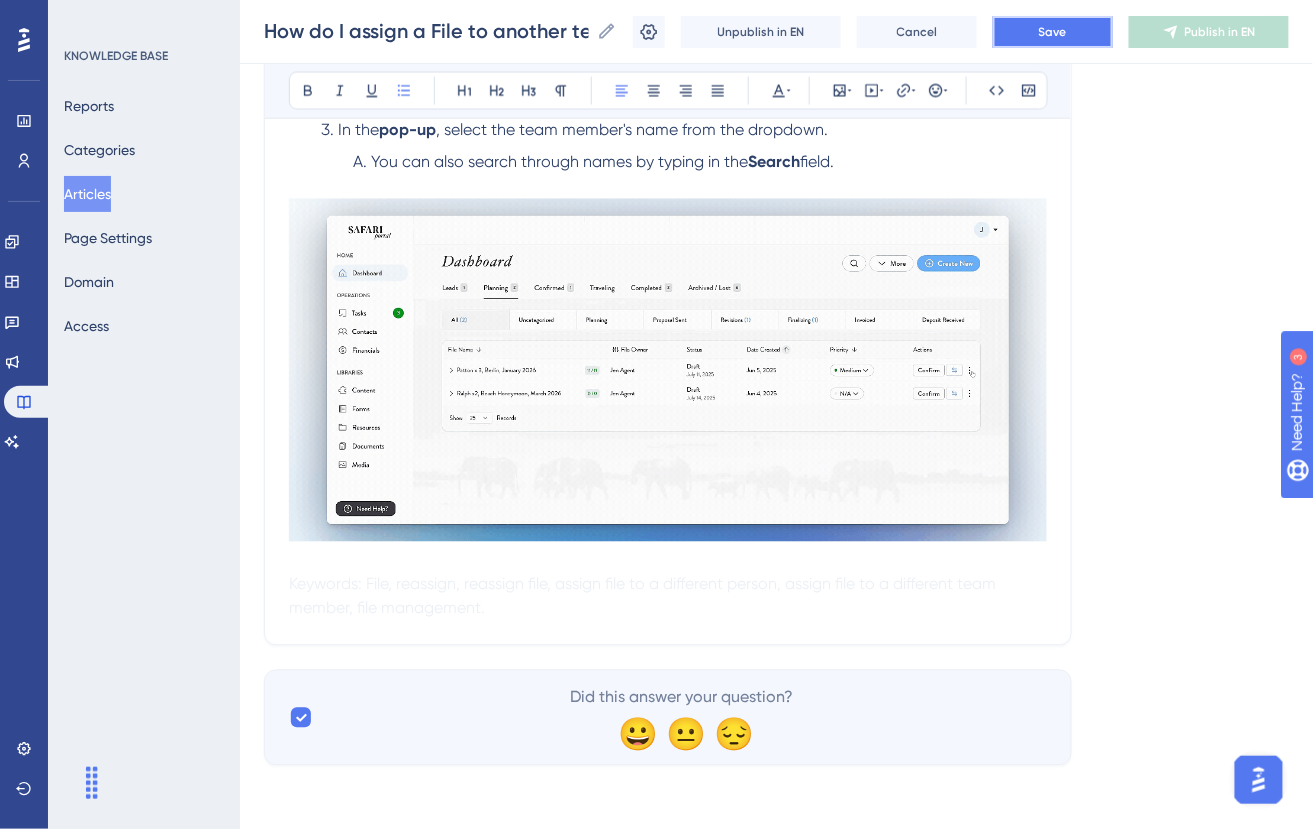 click on "Save" at bounding box center (1053, 32) 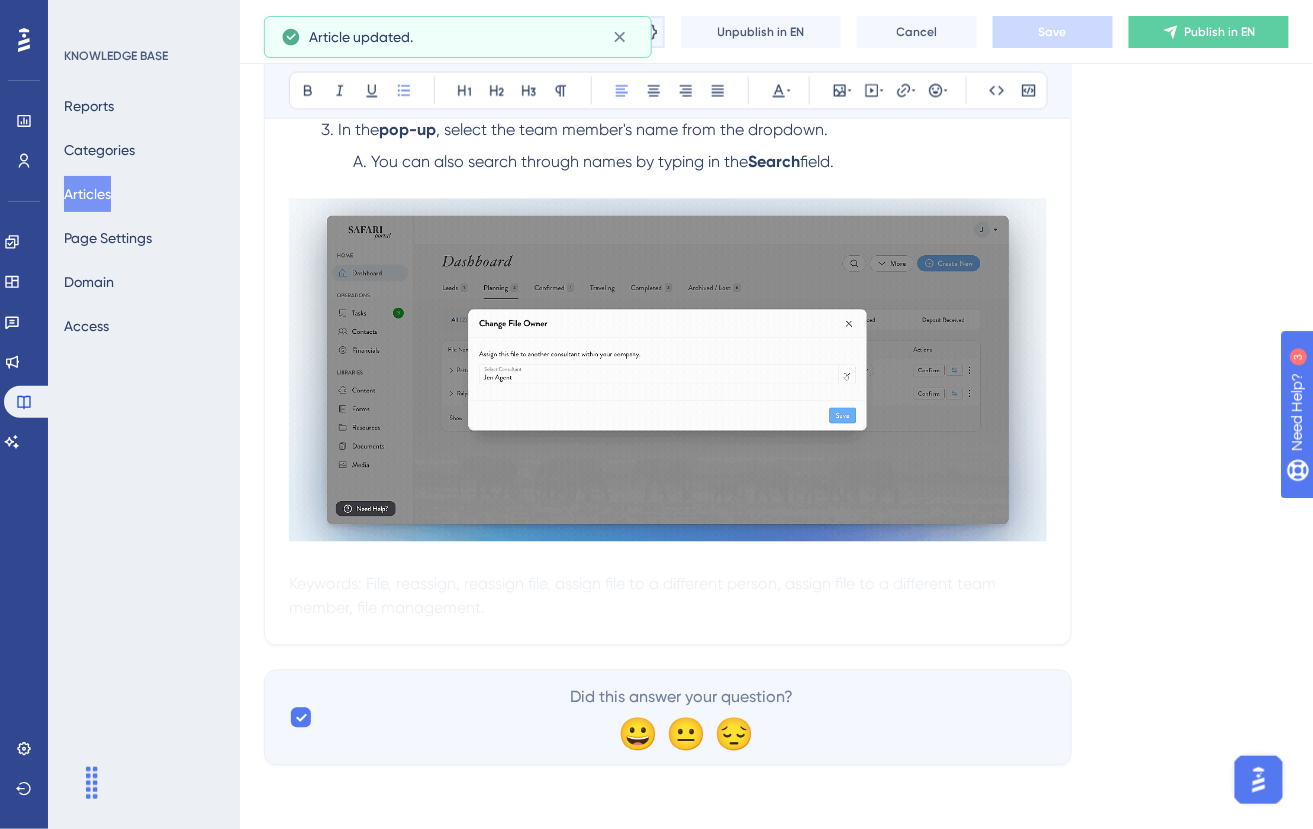 click 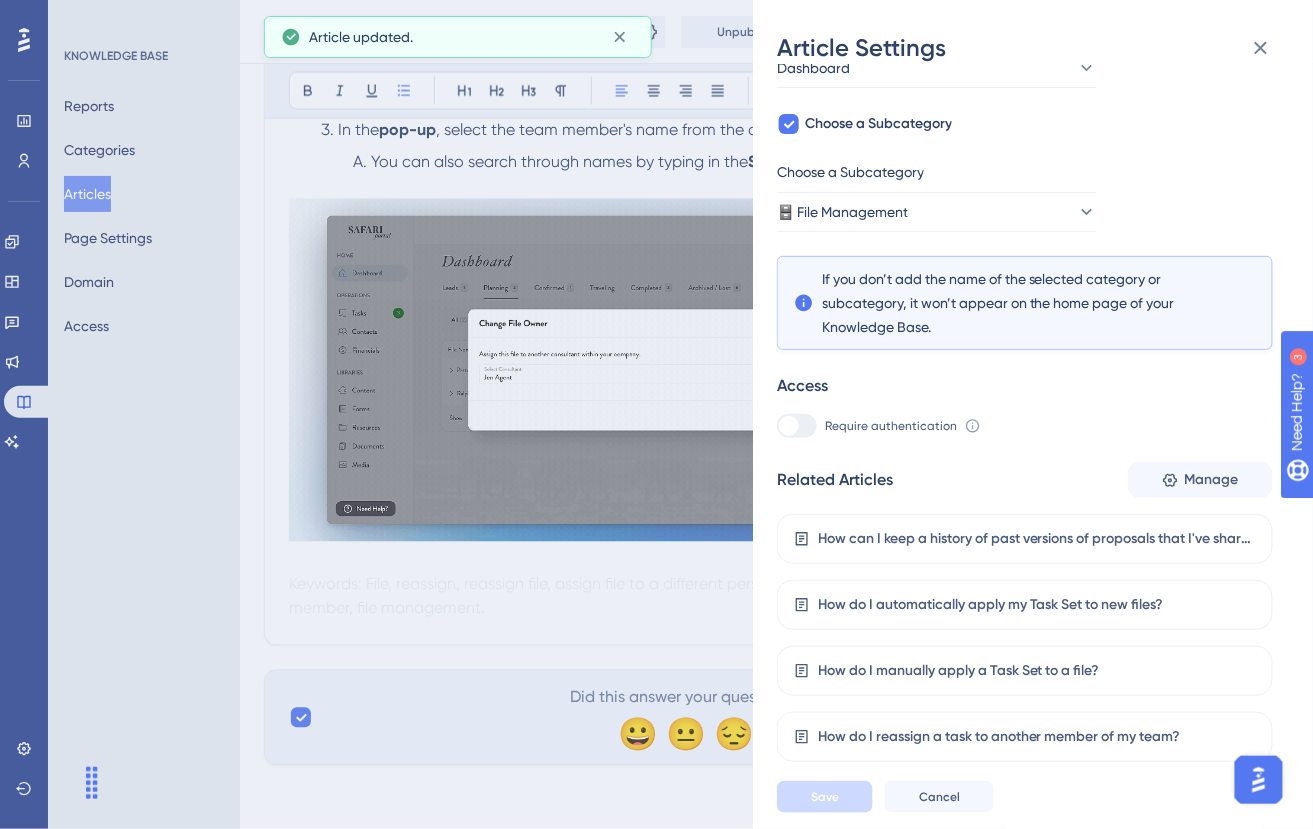 scroll, scrollTop: 230, scrollLeft: 0, axis: vertical 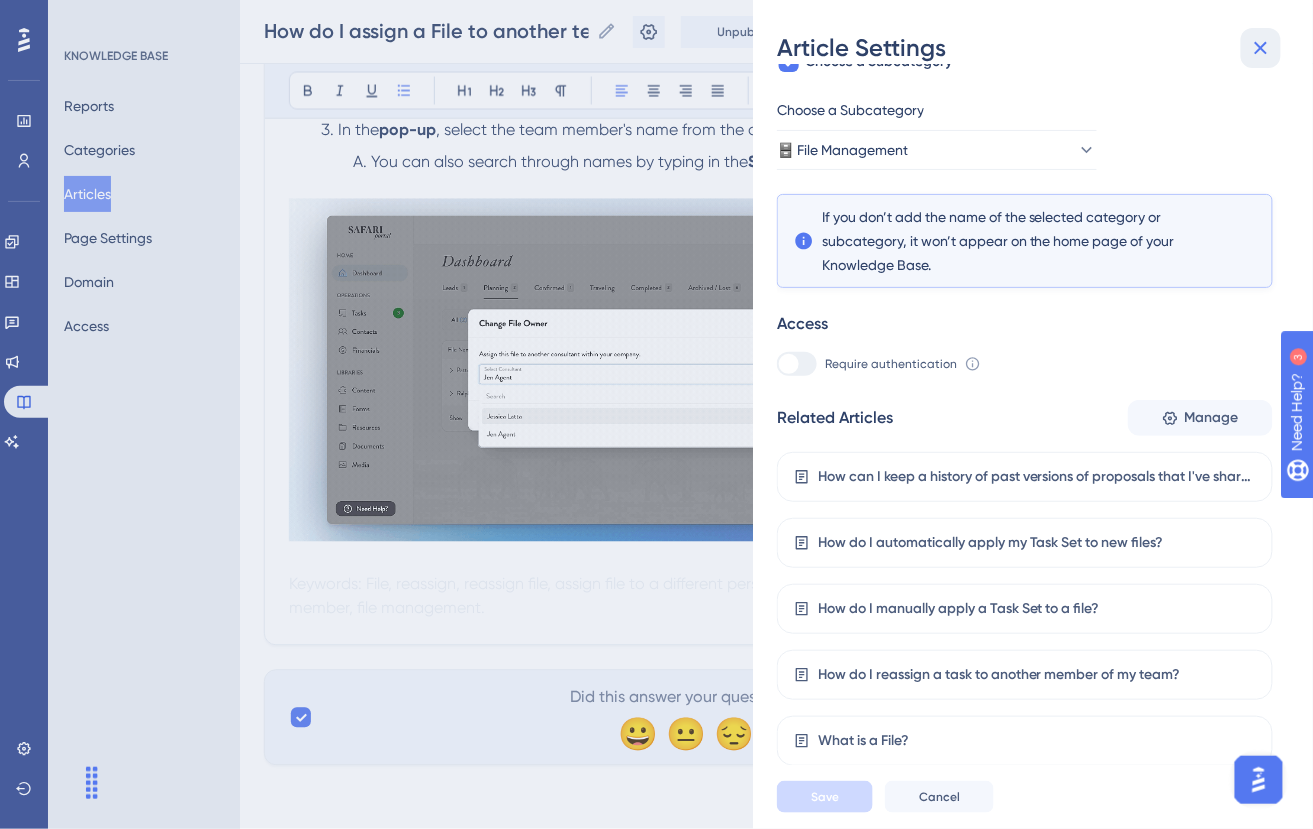 click 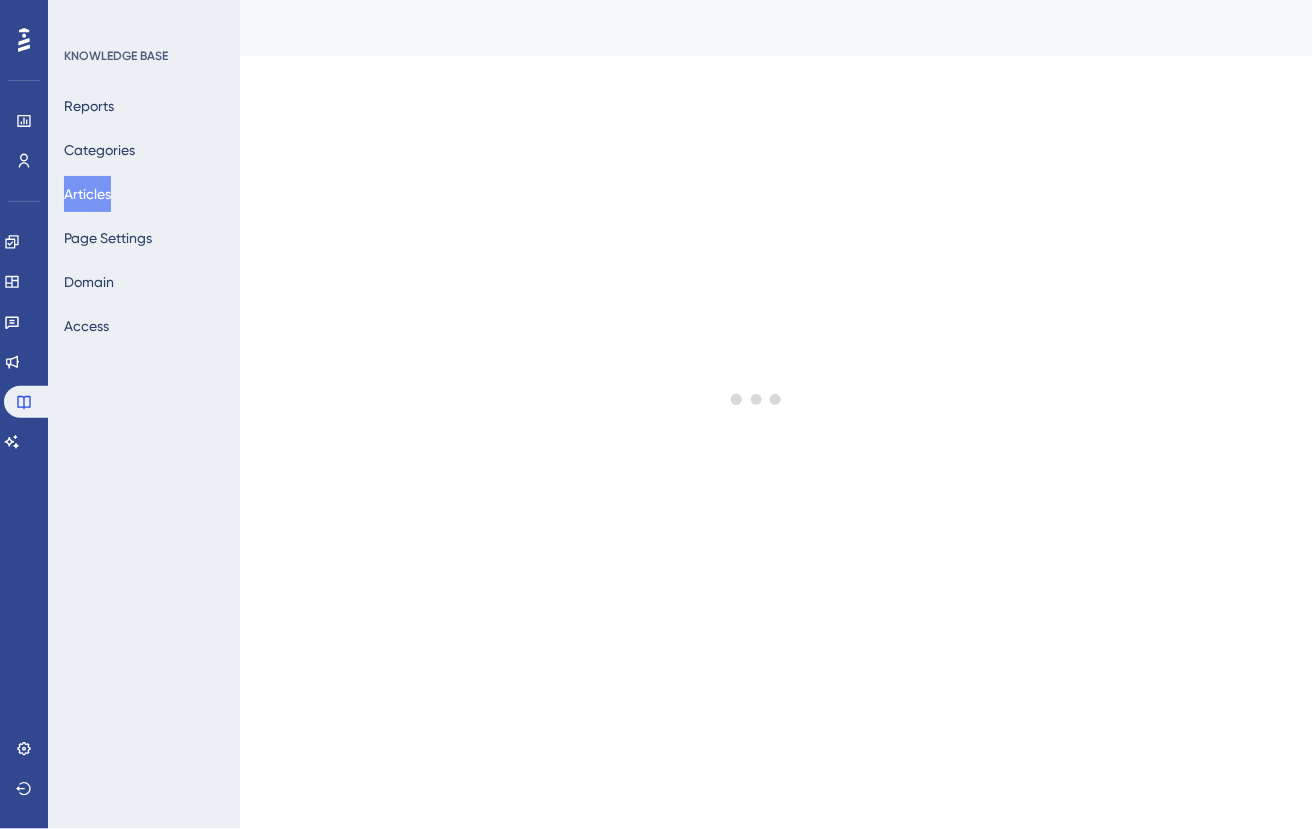 scroll, scrollTop: 0, scrollLeft: 0, axis: both 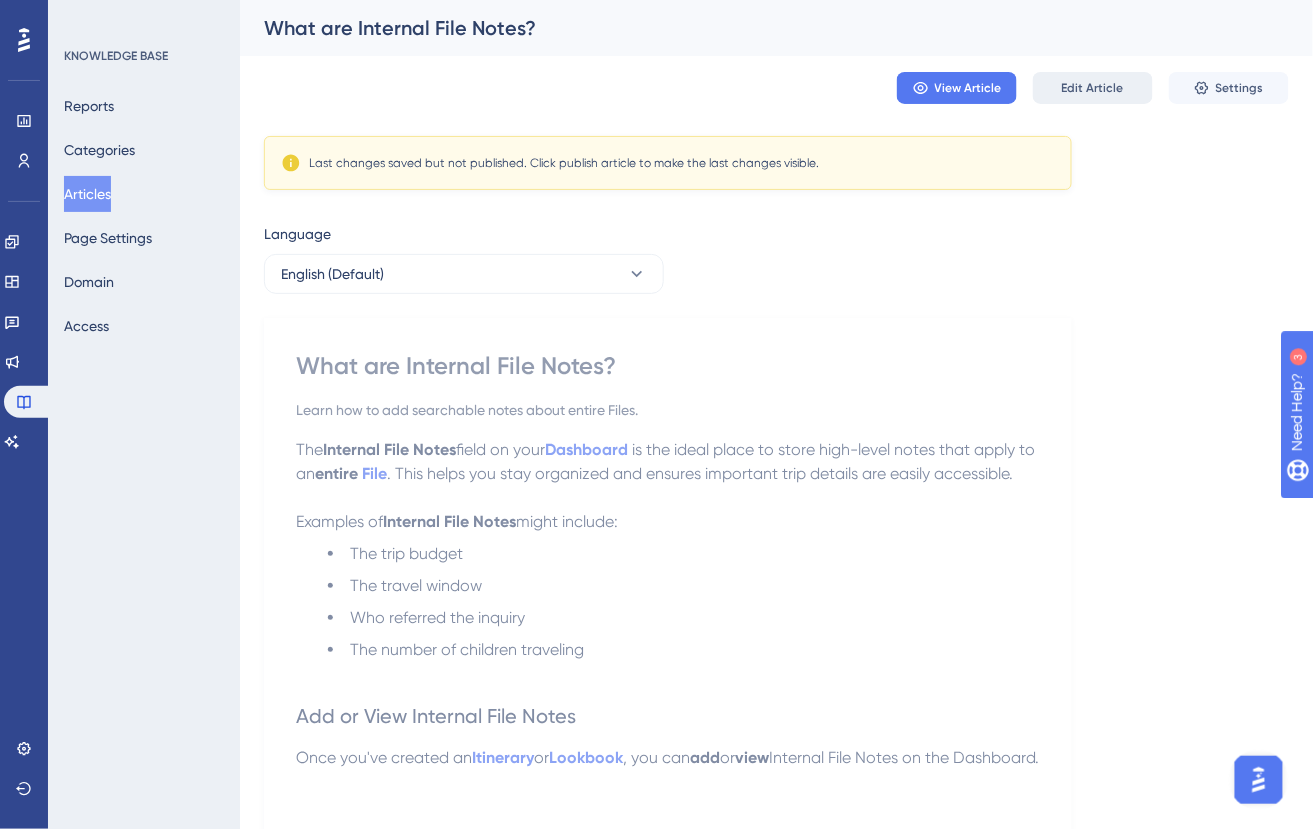 click on "Edit Article" at bounding box center [1093, 88] 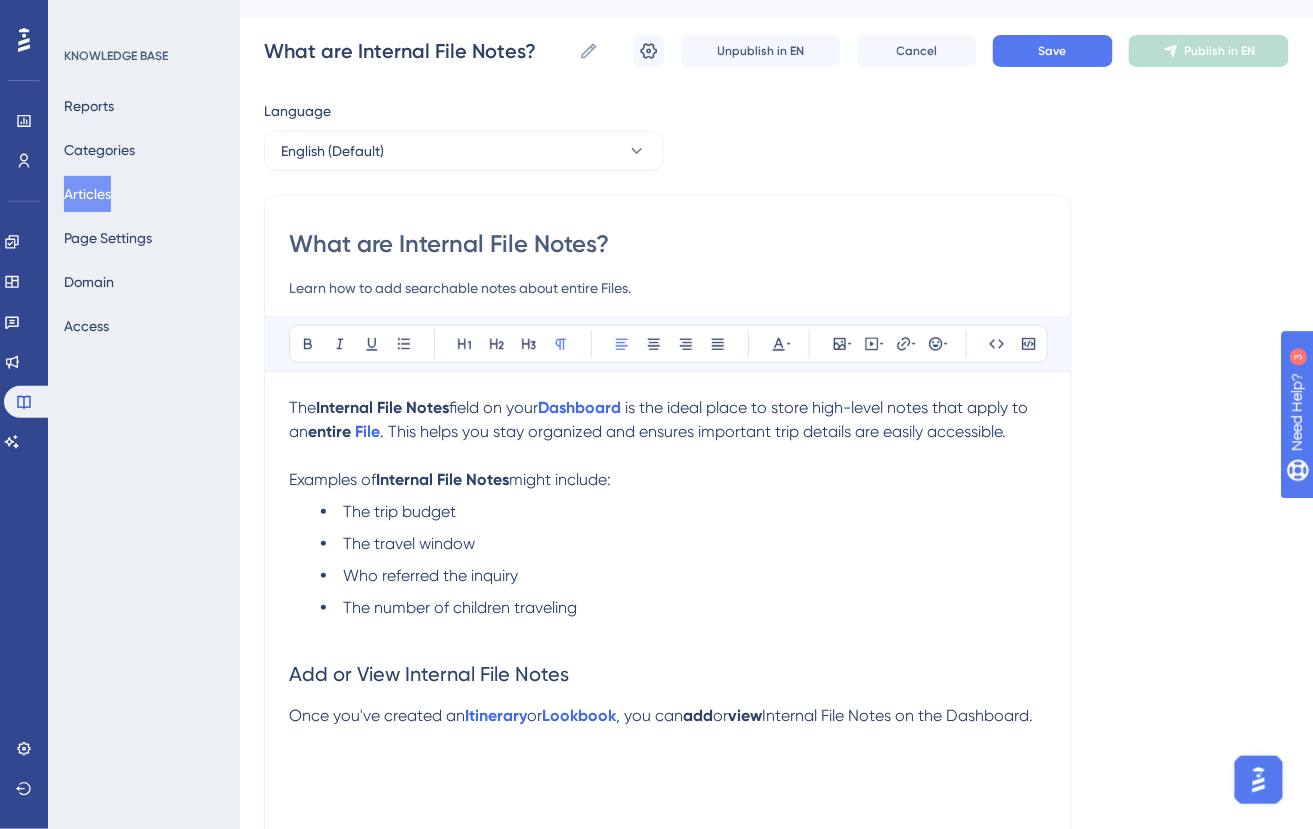scroll, scrollTop: 39, scrollLeft: 0, axis: vertical 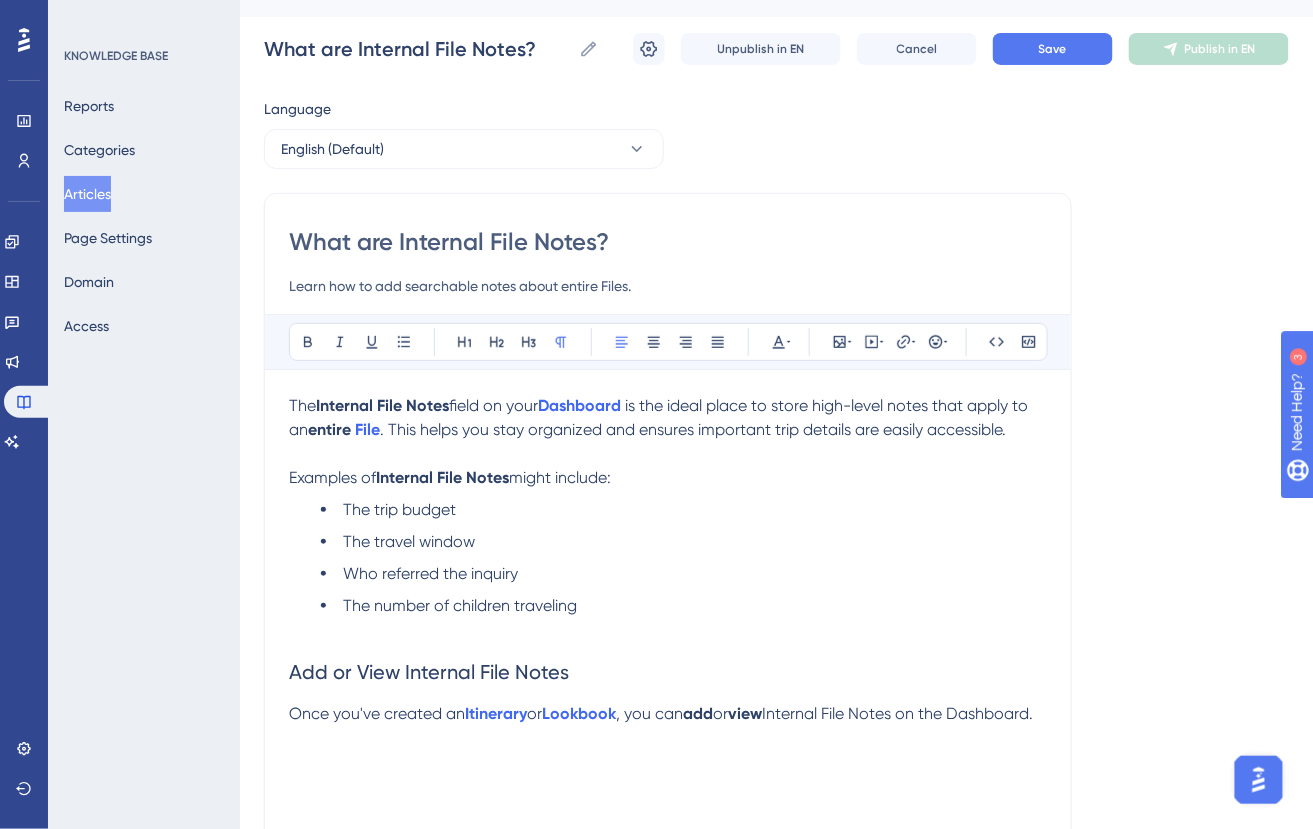 click on "Learn how to add searchable notes about entire Files." at bounding box center [668, 286] 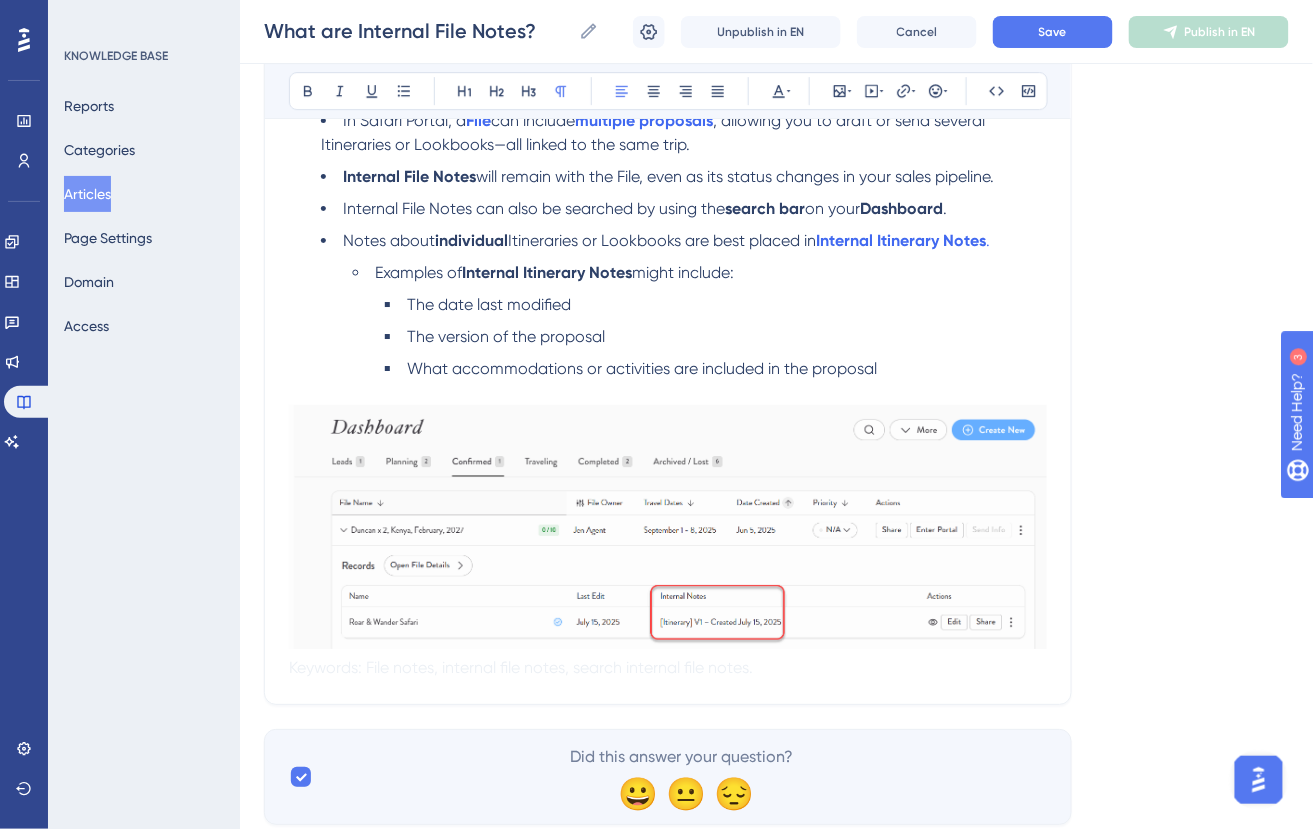 scroll, scrollTop: 1747, scrollLeft: 0, axis: vertical 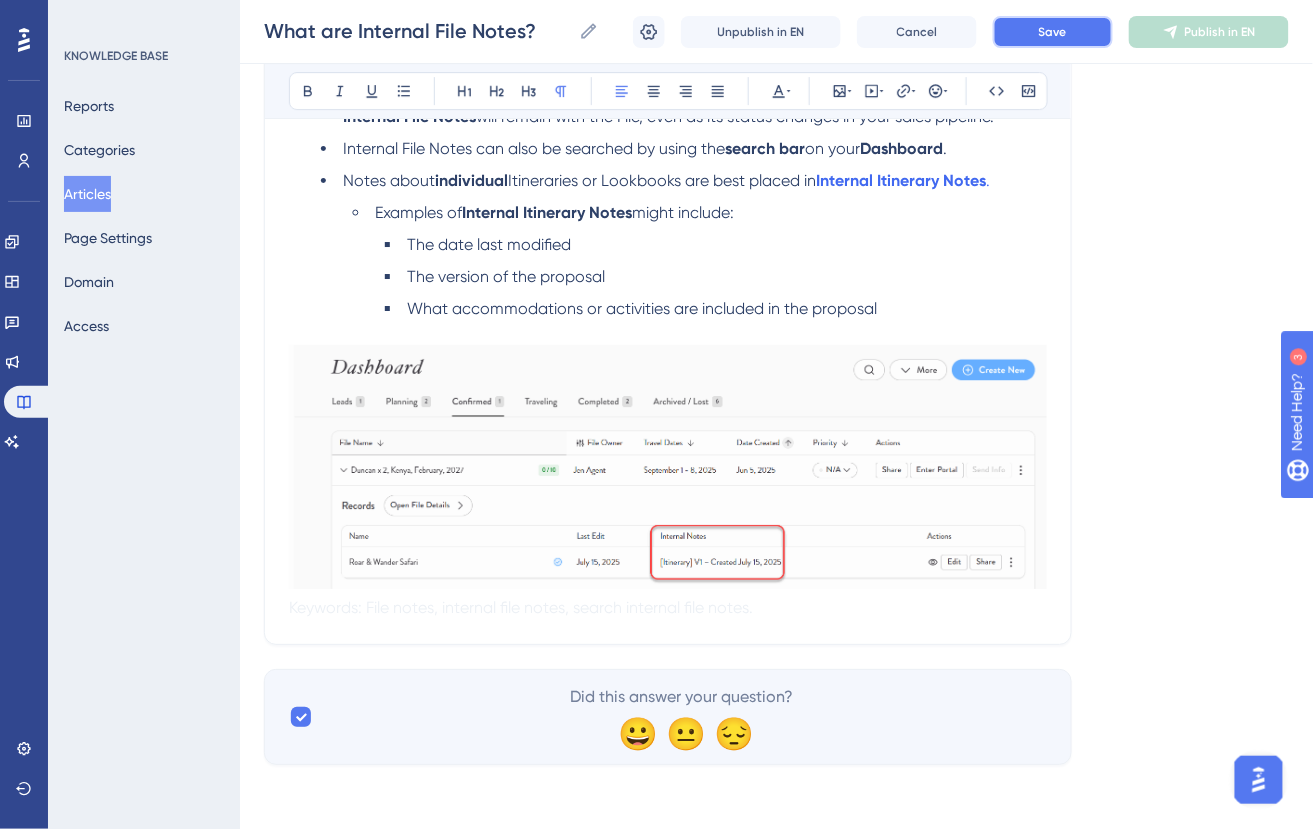 click on "Save" at bounding box center (1053, 32) 